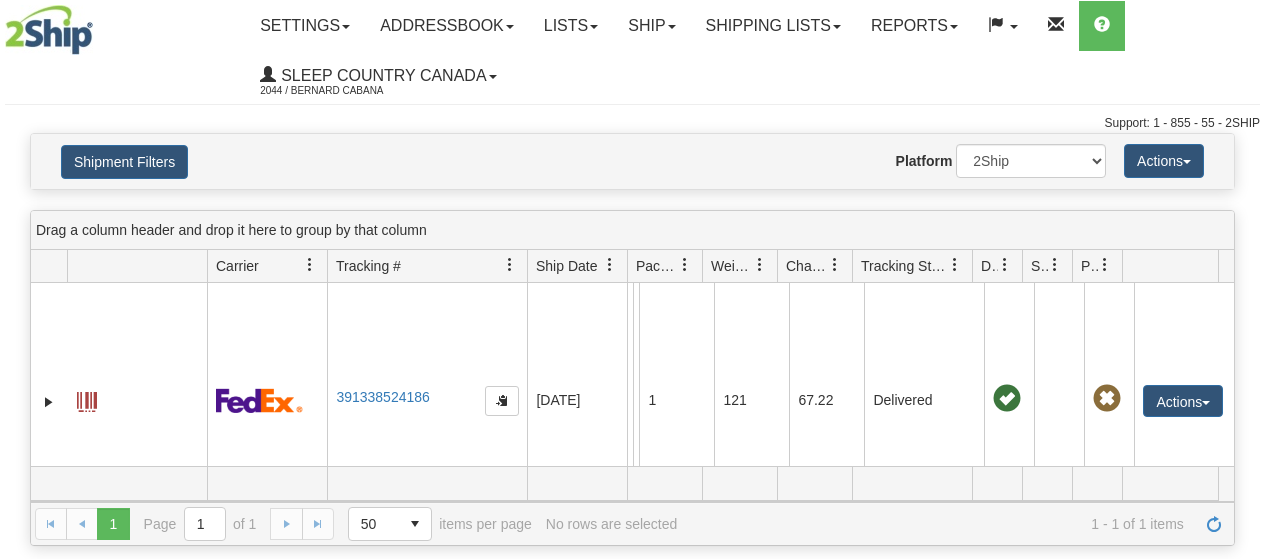 scroll, scrollTop: 100, scrollLeft: 0, axis: vertical 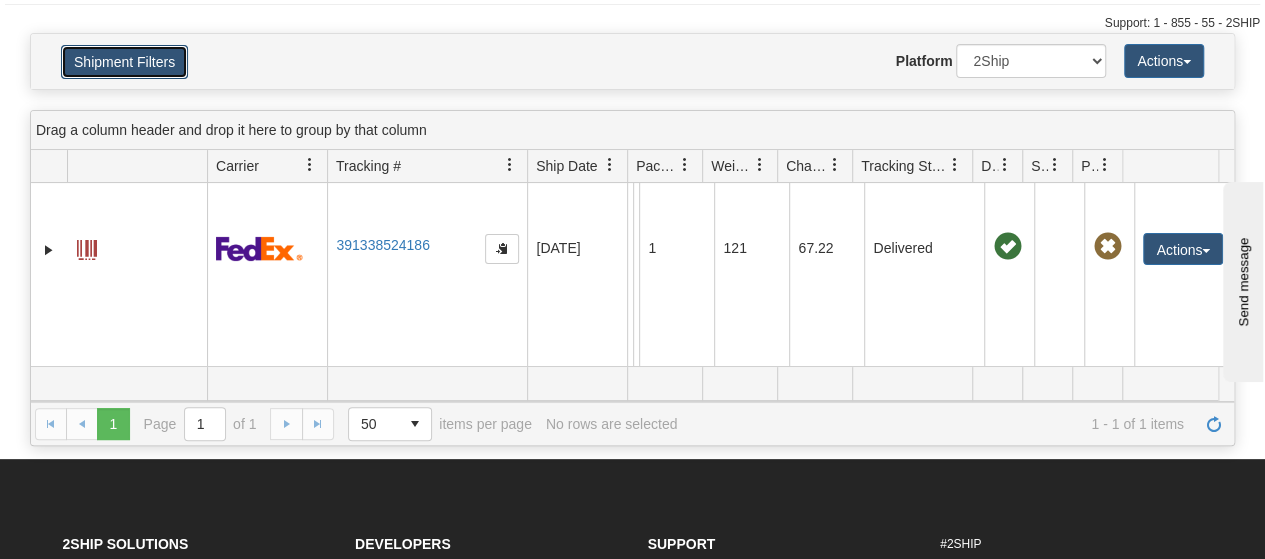 click on "Shipment Filters" at bounding box center [124, 62] 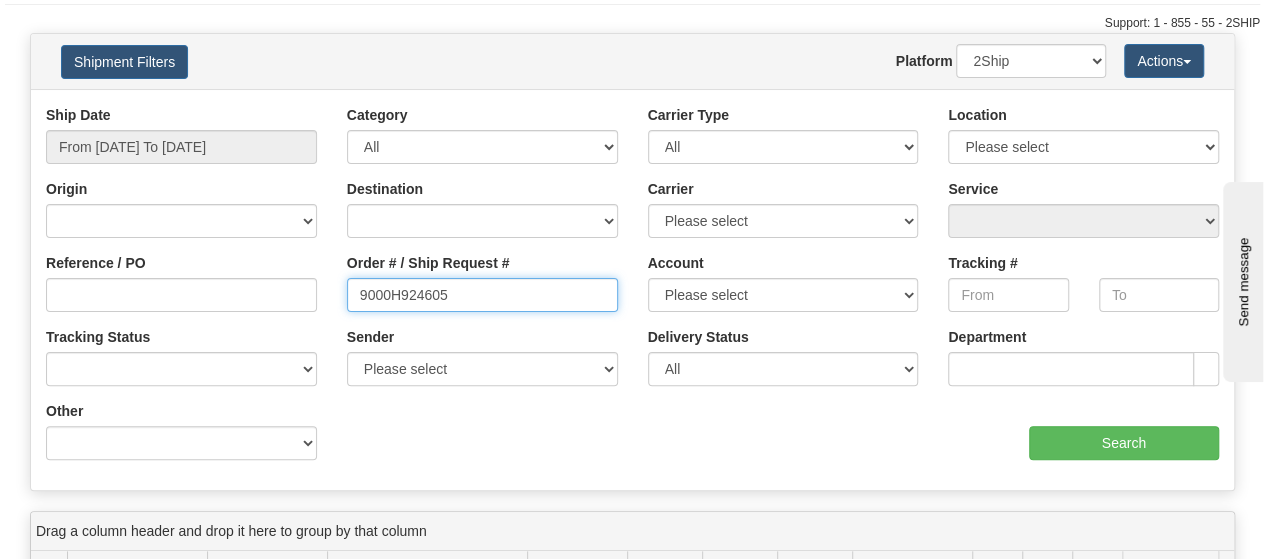 drag, startPoint x: 471, startPoint y: 297, endPoint x: 344, endPoint y: 300, distance: 127.03543 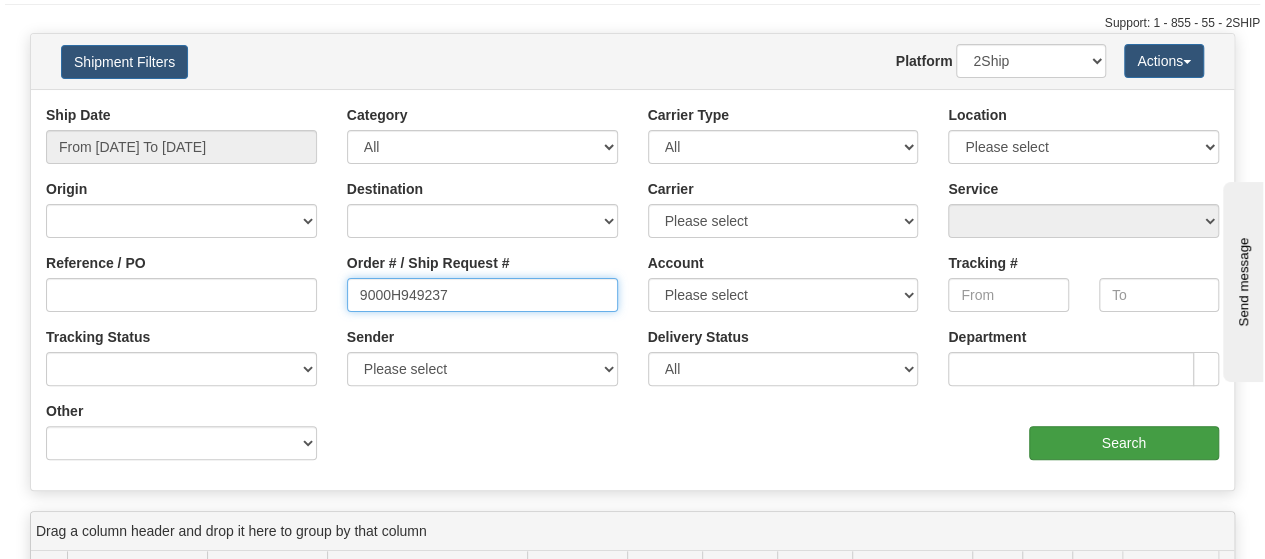 type on "9000H949237" 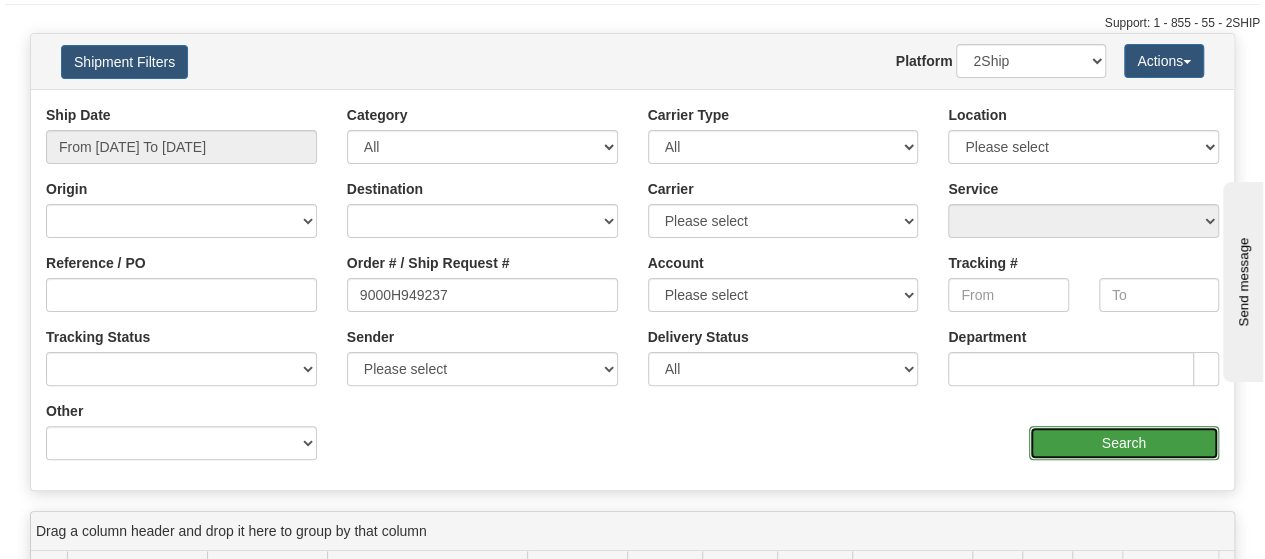 click on "Search" at bounding box center (1124, 443) 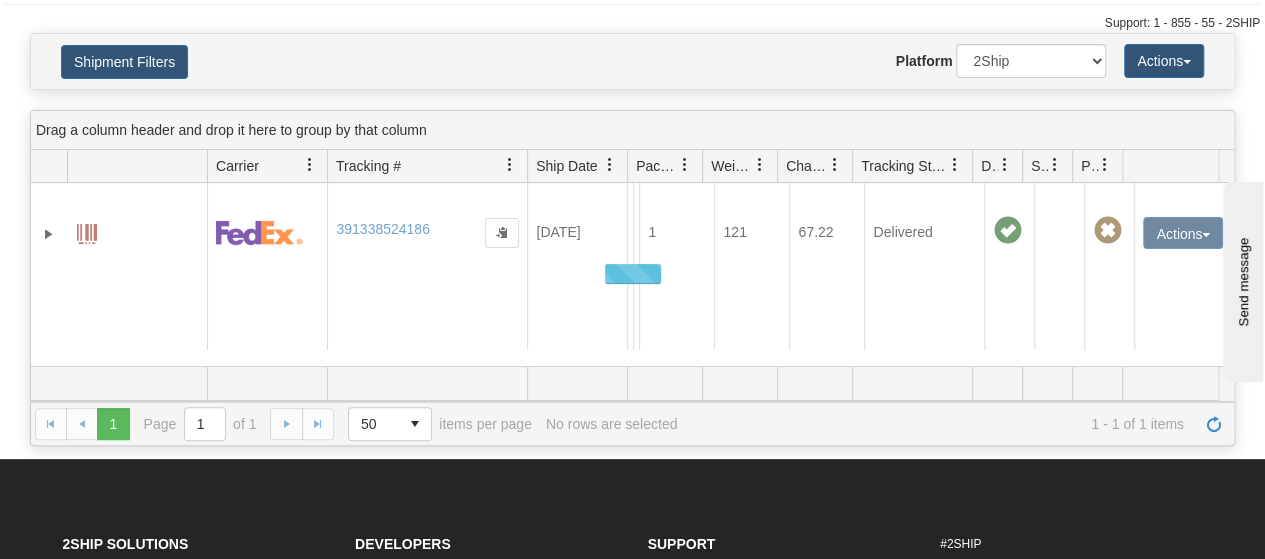 scroll, scrollTop: 0, scrollLeft: 0, axis: both 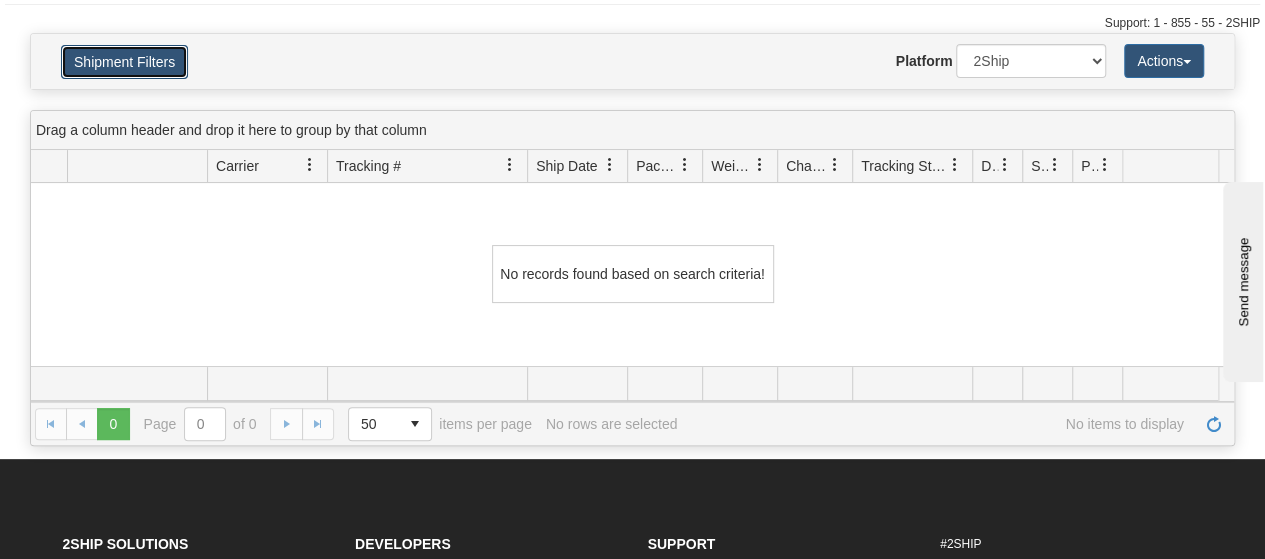 click on "Shipment Filters" at bounding box center [124, 62] 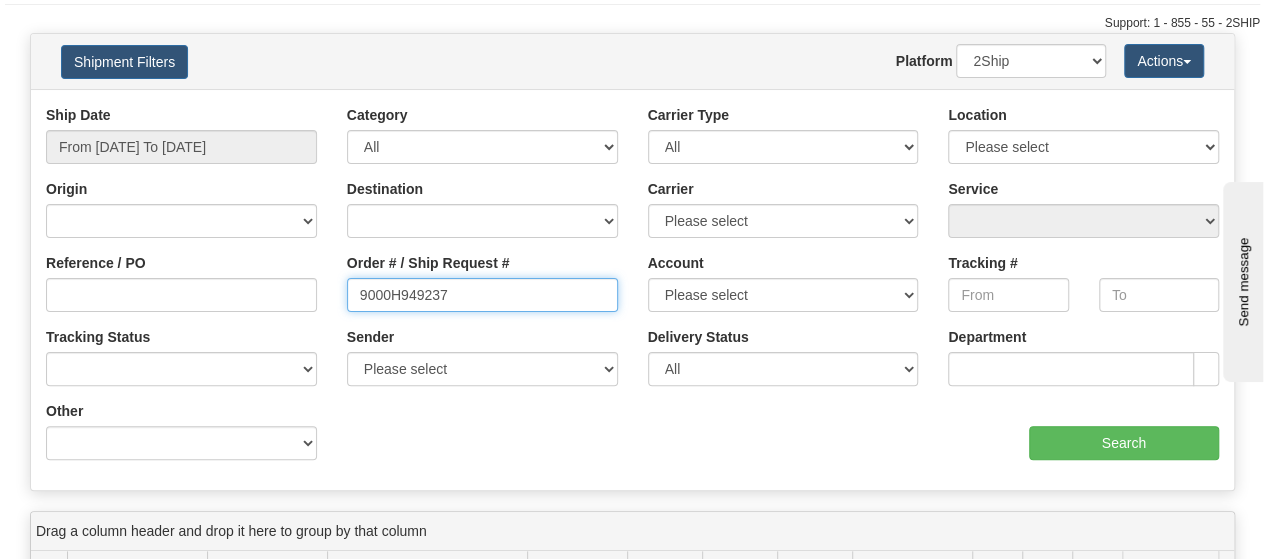 click on "9000H949237" at bounding box center [482, 295] 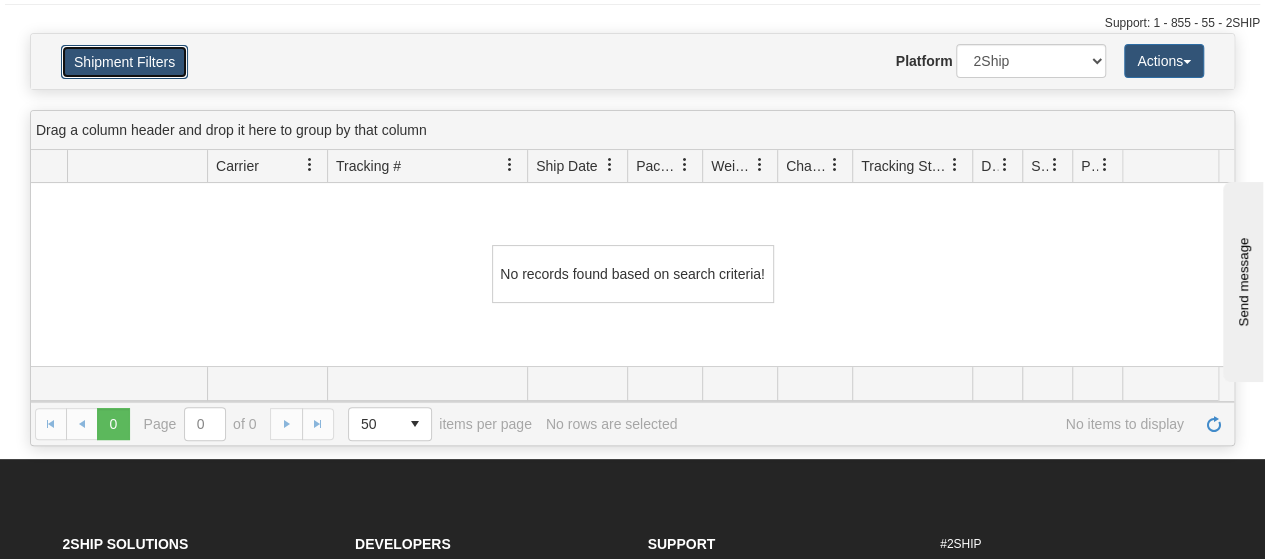 click on "Shipment Filters" at bounding box center [124, 62] 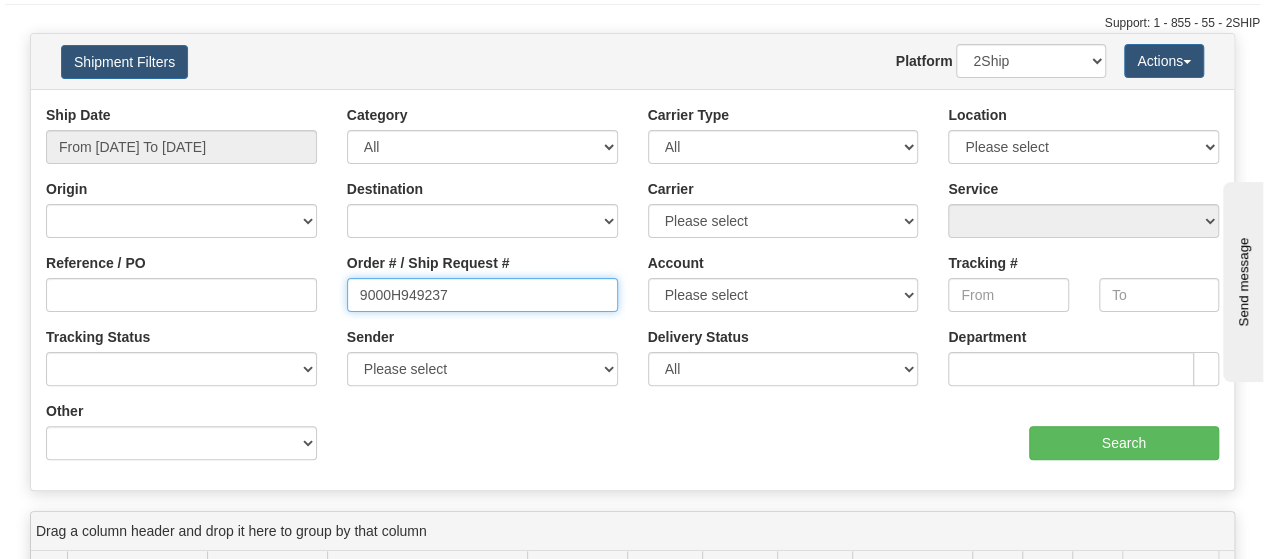 drag, startPoint x: 282, startPoint y: 267, endPoint x: 332, endPoint y: 273, distance: 50.358715 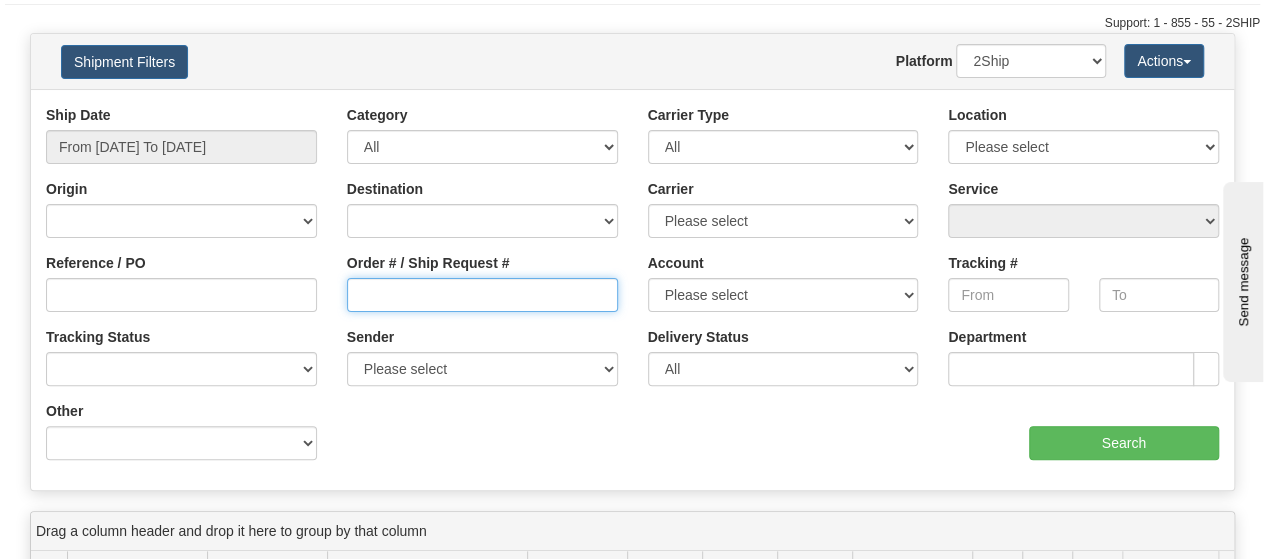 type 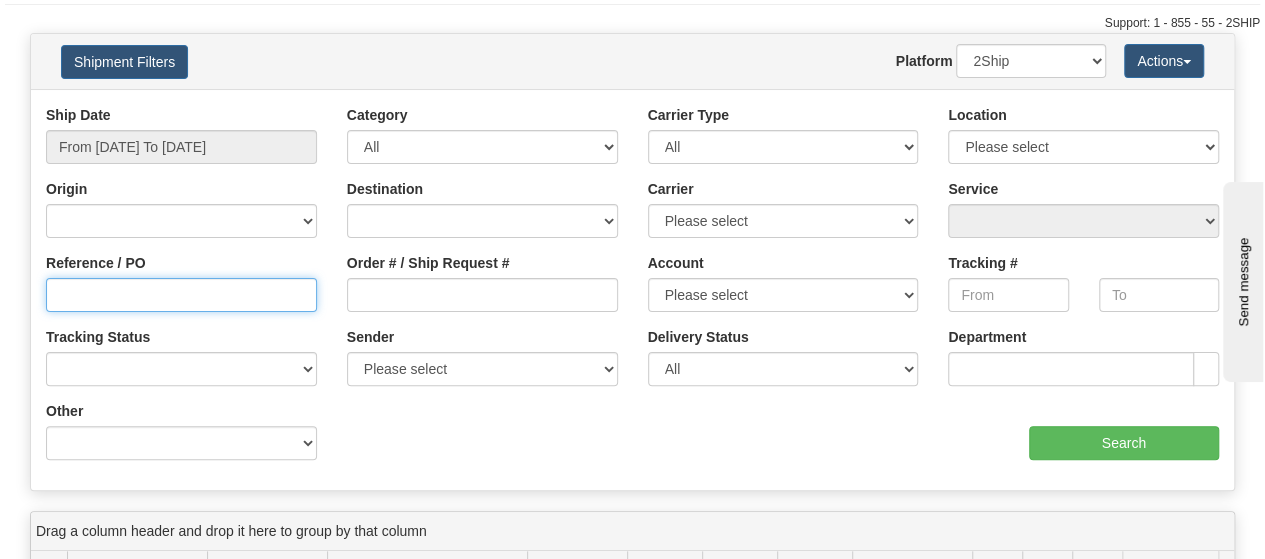 click on "Reference / PO" at bounding box center [181, 295] 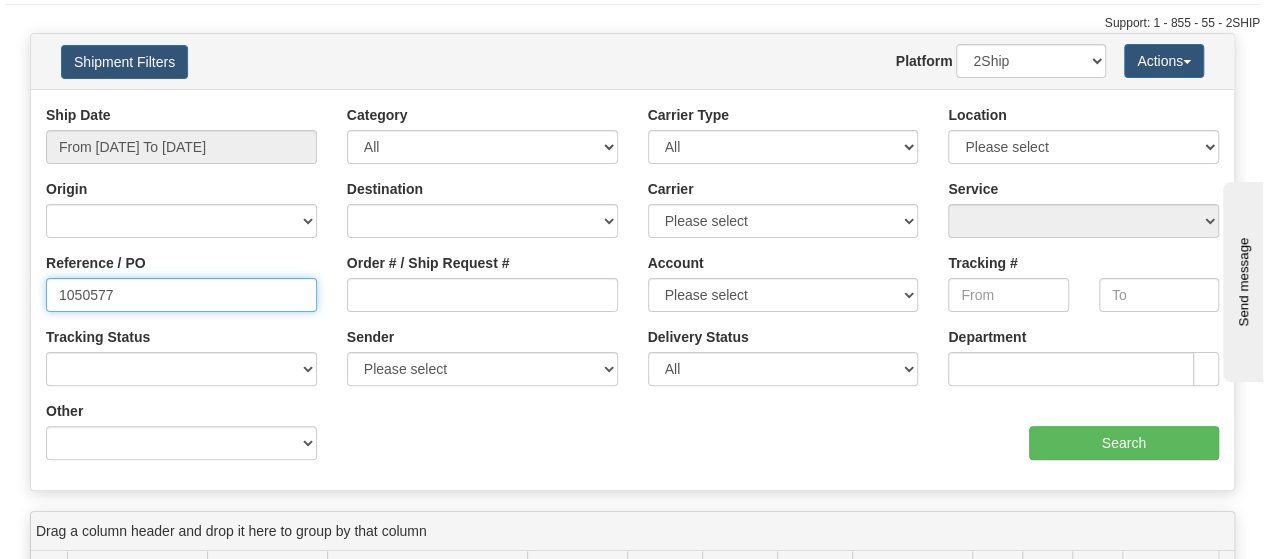 type on "1050577" 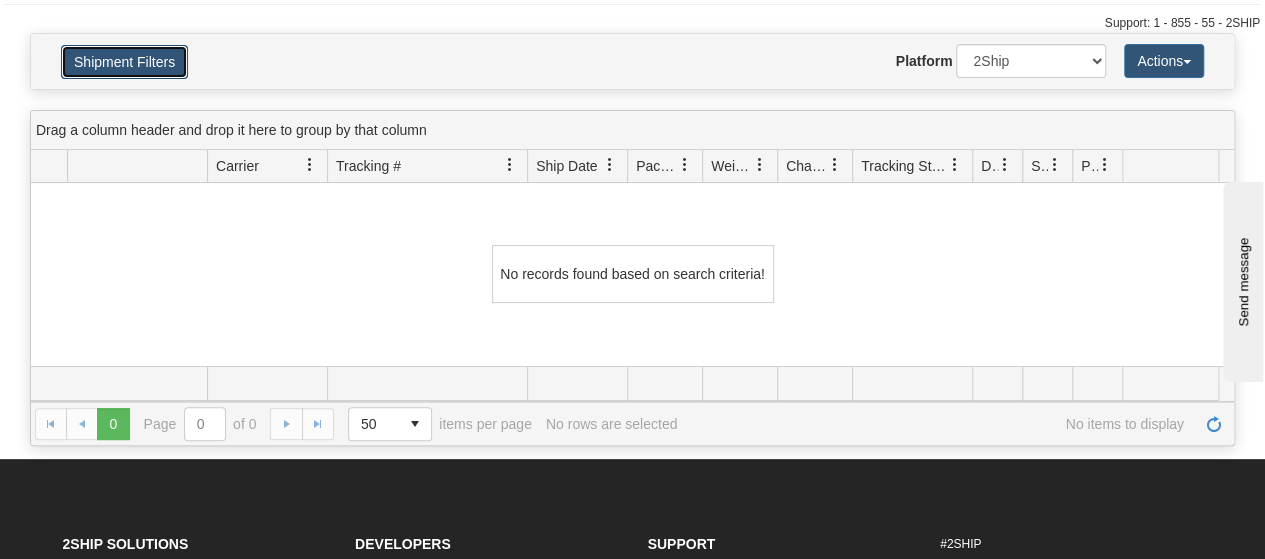 click on "Shipment Filters" at bounding box center [124, 62] 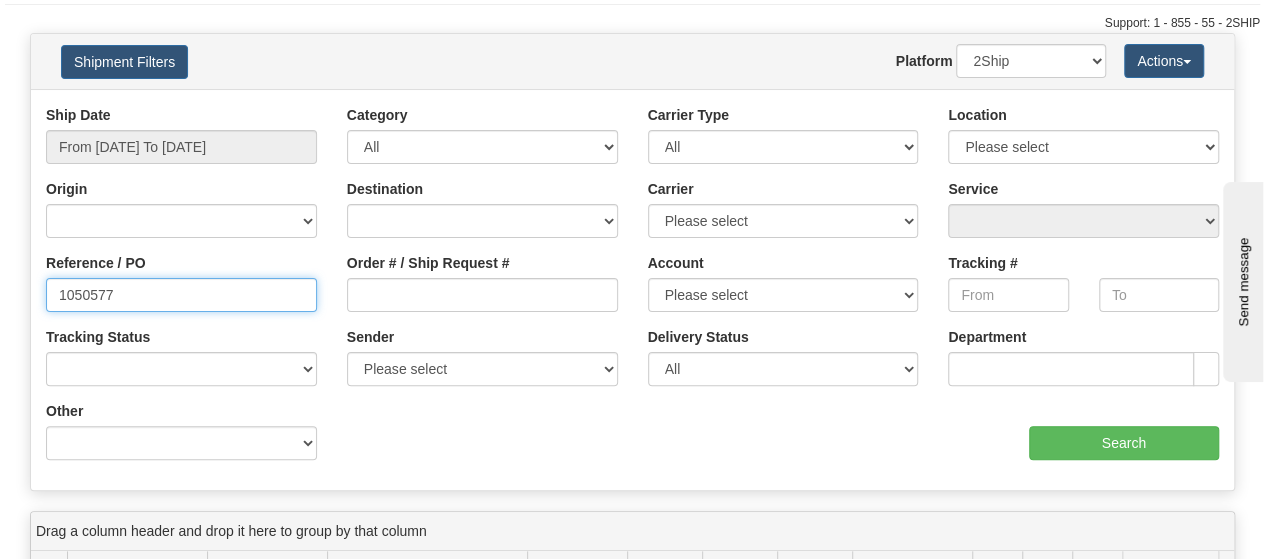 click on "1050577" at bounding box center [181, 295] 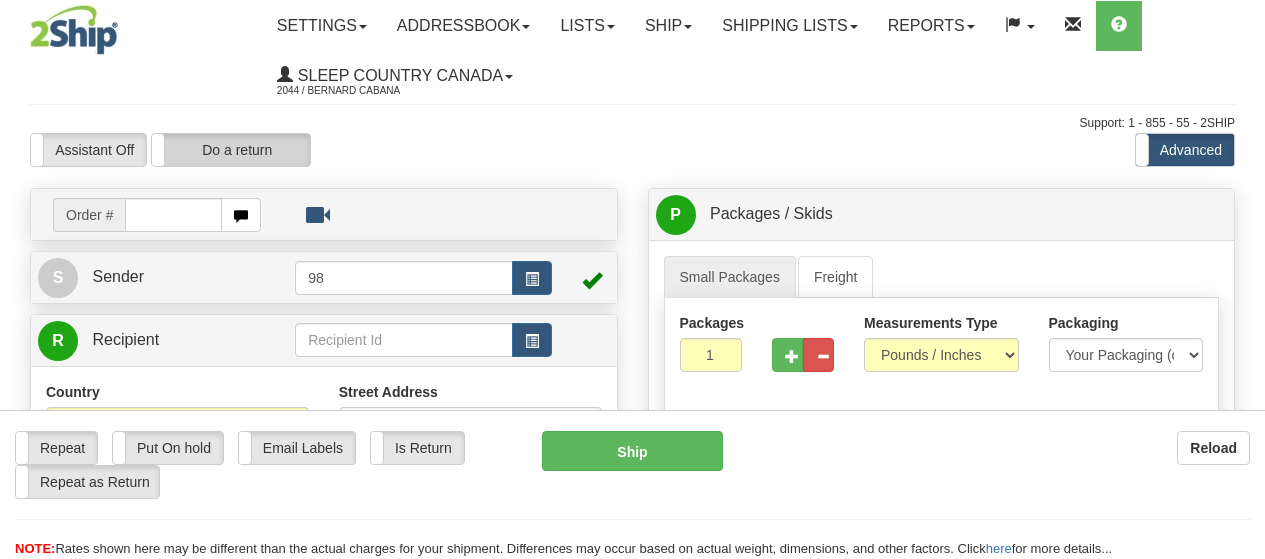 scroll, scrollTop: 0, scrollLeft: 0, axis: both 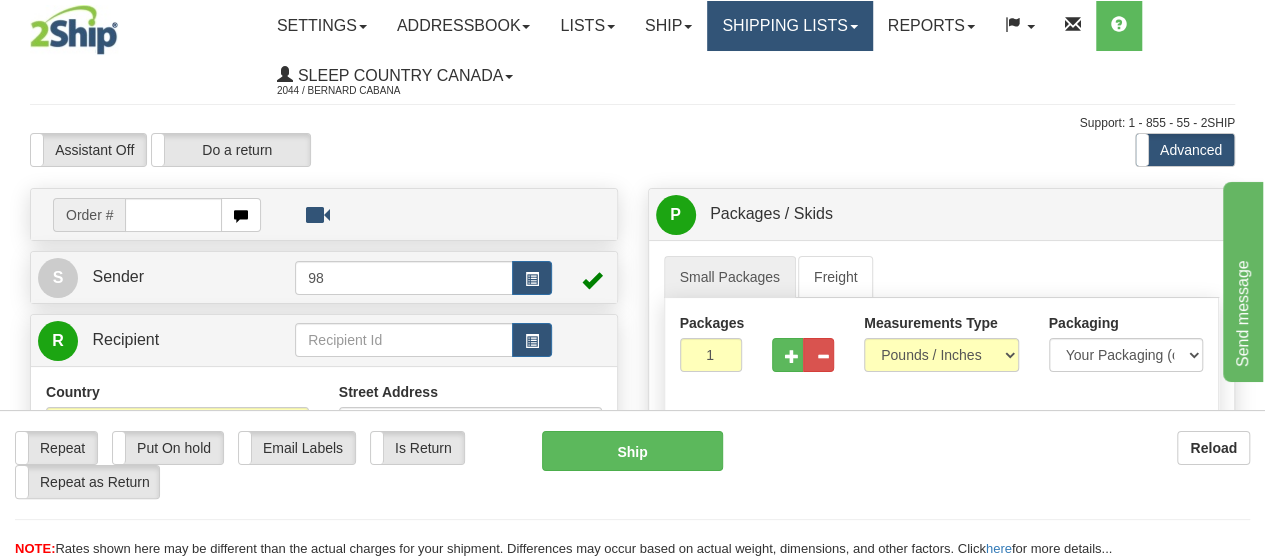 click on "Shipping lists" at bounding box center [789, 26] 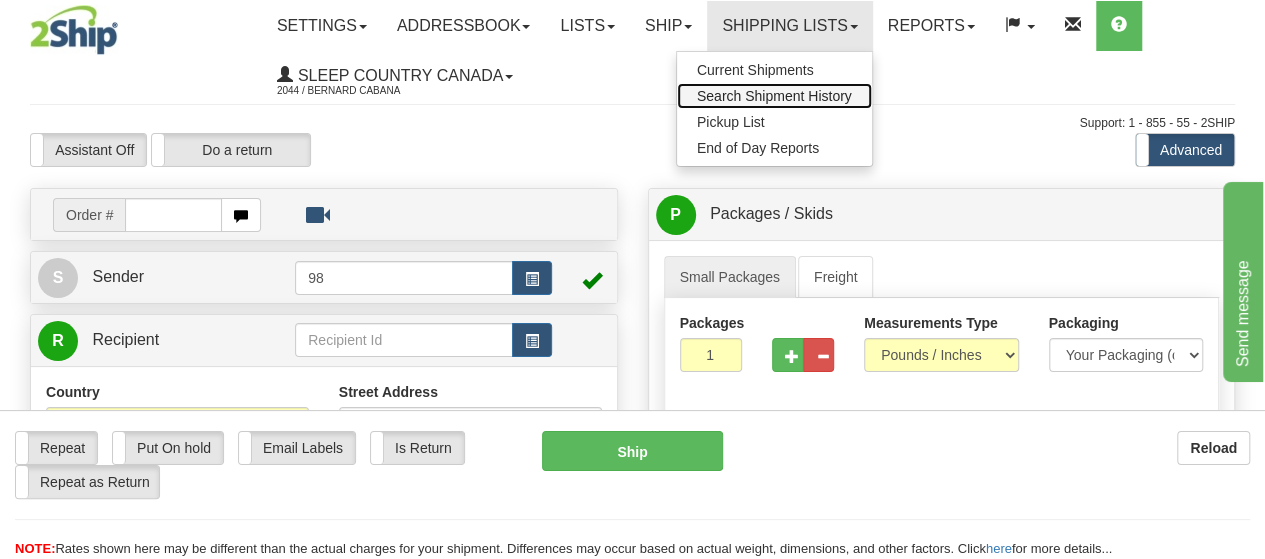click on "Search Shipment History" at bounding box center [774, 96] 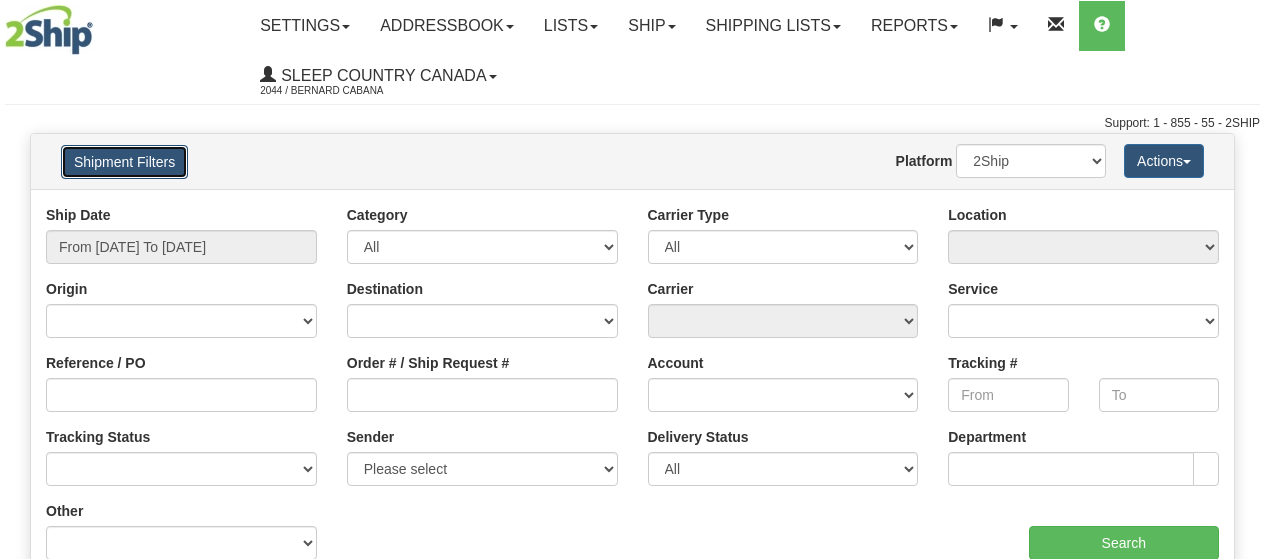 scroll, scrollTop: 0, scrollLeft: 0, axis: both 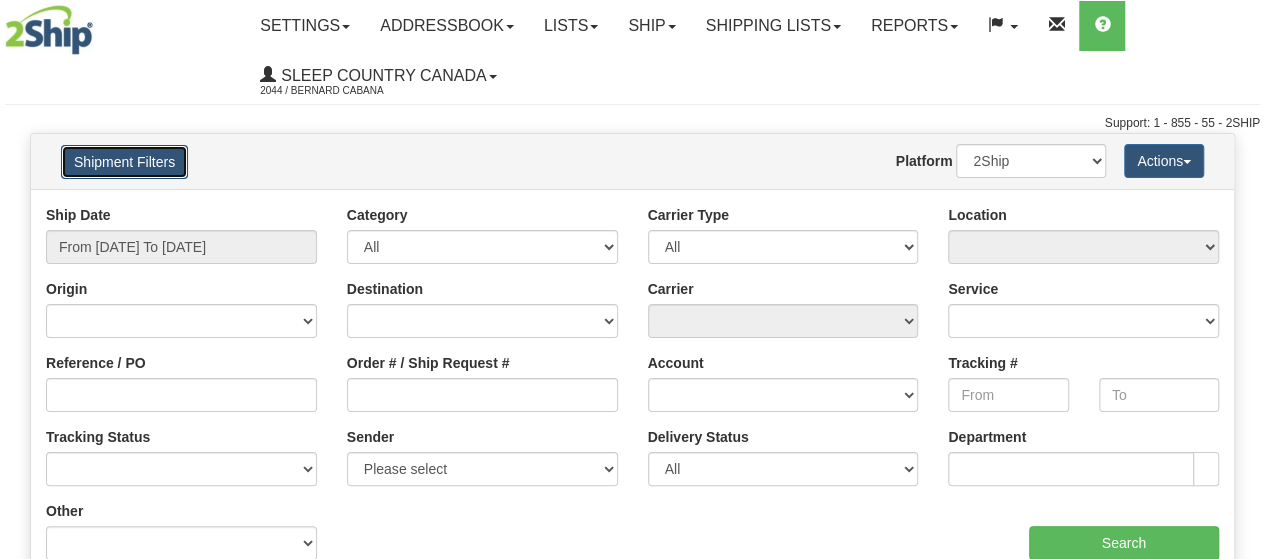 click on "Shipment Filters" at bounding box center (124, 162) 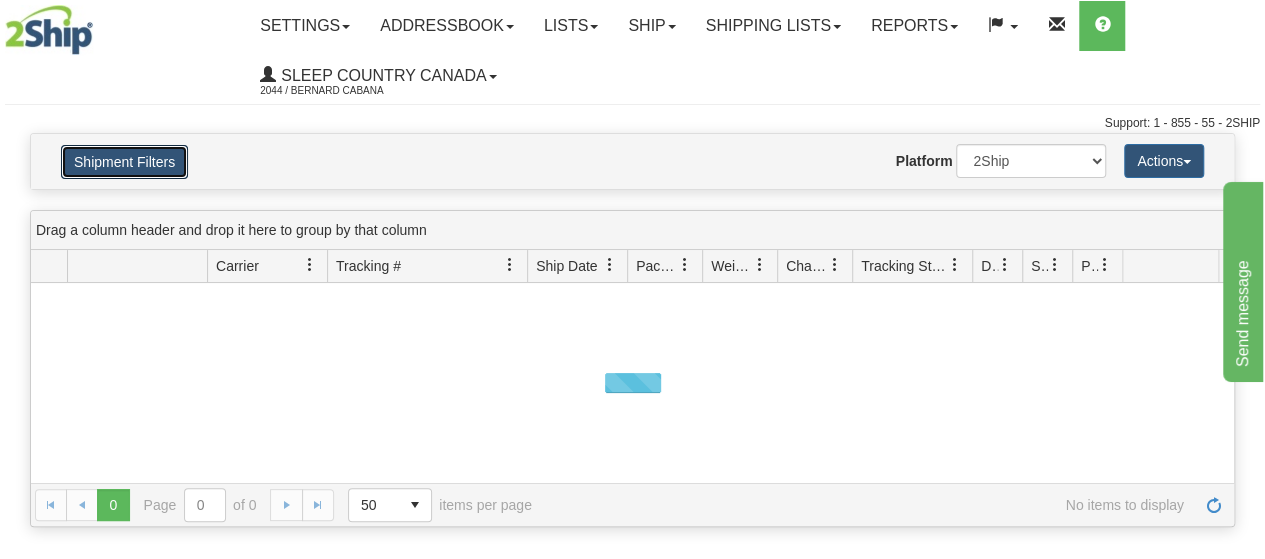 scroll, scrollTop: 0, scrollLeft: 0, axis: both 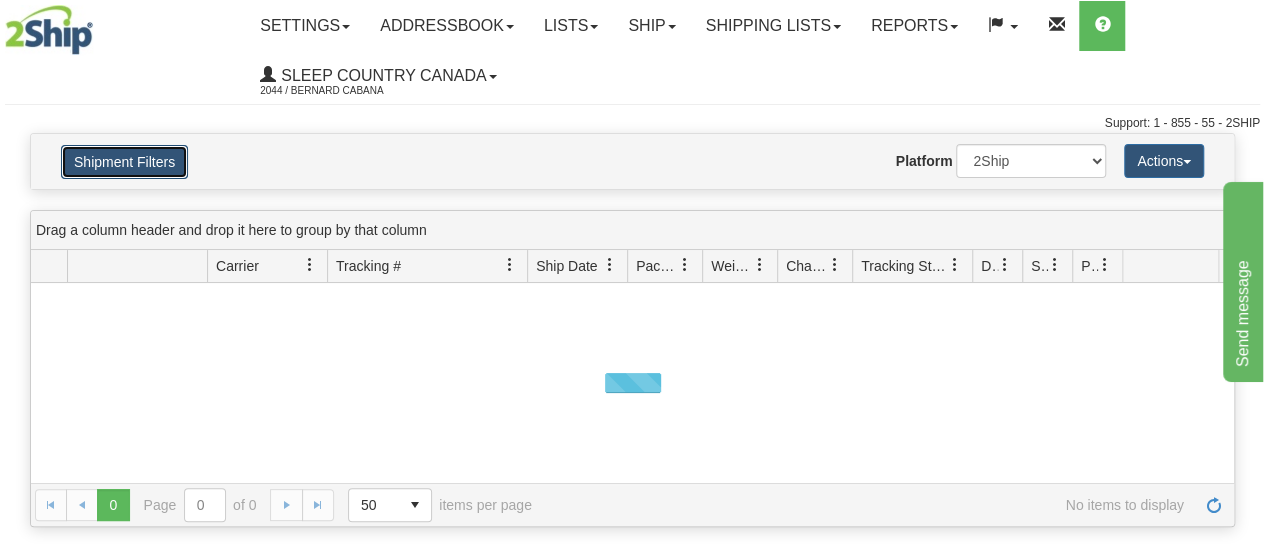 click on "Shipment Filters" at bounding box center (124, 162) 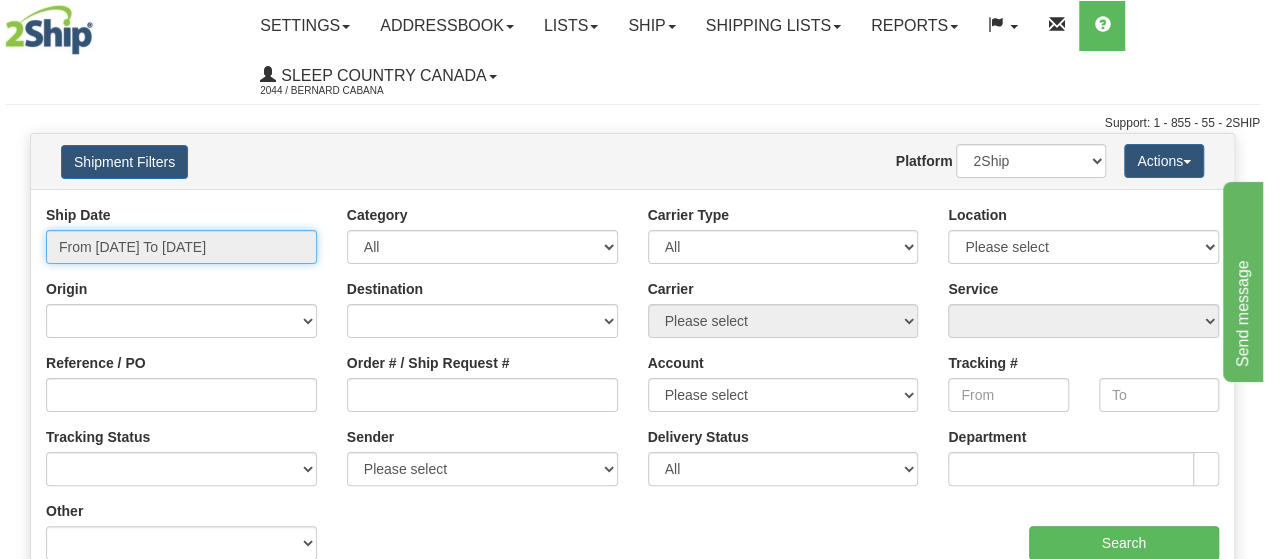 click on "From [DATE] To [DATE]" at bounding box center (181, 247) 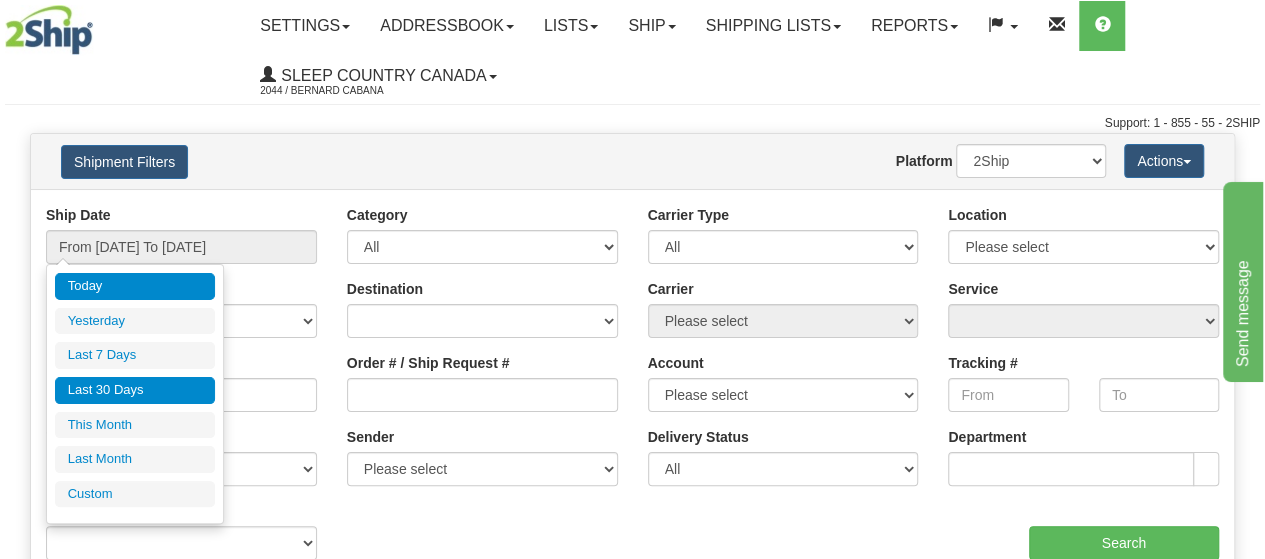 click on "Last 30 Days" at bounding box center (135, 390) 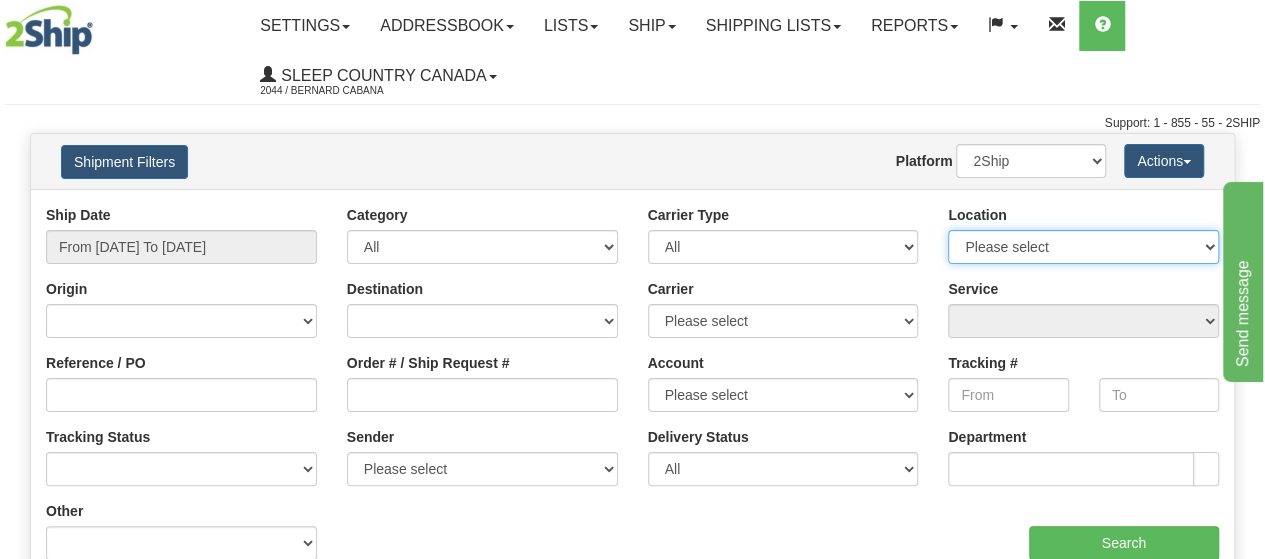 click on "Please select Old Toronto DC 921 922 93 94 97 390 915 916 98 902 95 96 90 91 92 901 JERTE SUP BLU PRIMU BECO CATH 951 914 REFF IMRU DUVET COMO MONA SHEEX TUCK DORIN MAJIN LUINC JASZ XCELL 9009 SINCA 917 Ameriwood DC SSNOW 300 931 OLD300 - DONT LINK USERS 5800 5900 CASPC END HUSHB ORTH NEXE SLE FASUS HUSHD BEDDN ZINUC" at bounding box center (1083, 247) 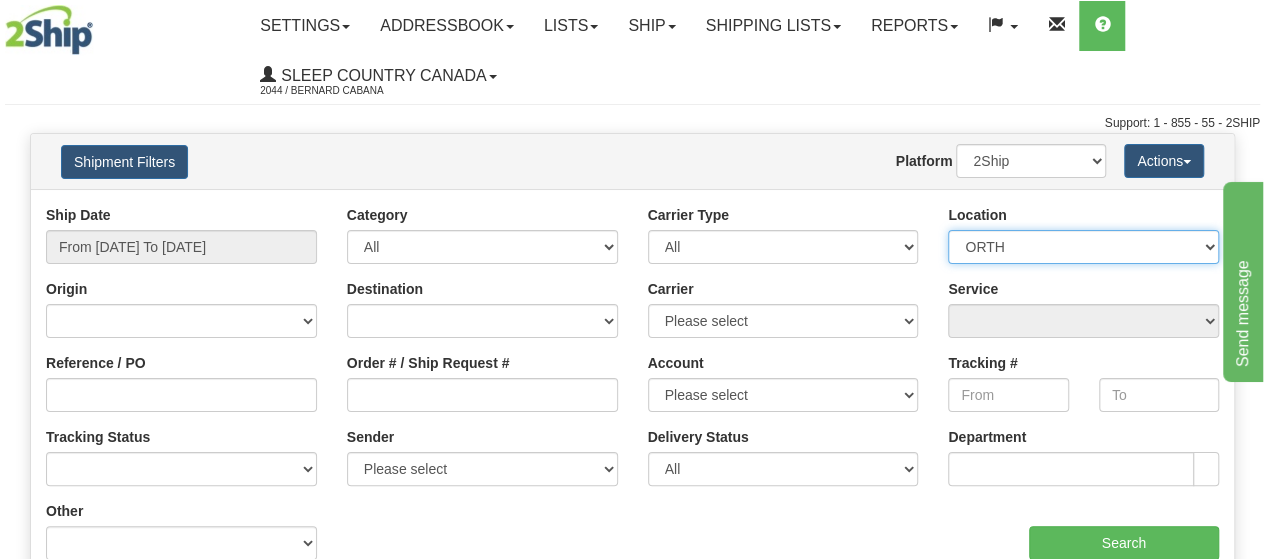 click on "Please select Old Toronto DC 921 922 93 94 97 390 915 916 98 902 95 96 90 91 92 901 JERTE SUP BLU PRIMU BECO CATH 951 914 REFF IMRU DUVET COMO MONA SHEEX TUCK DORIN MAJIN LUINC JASZ XCELL 9009 SINCA 917 Ameriwood DC SSNOW 300 931 OLD300 - DONT LINK USERS 5800 5900 CASPC END HUSHB ORTH NEXE SLE FASUS HUSHD BEDDN ZINUC" at bounding box center [1083, 247] 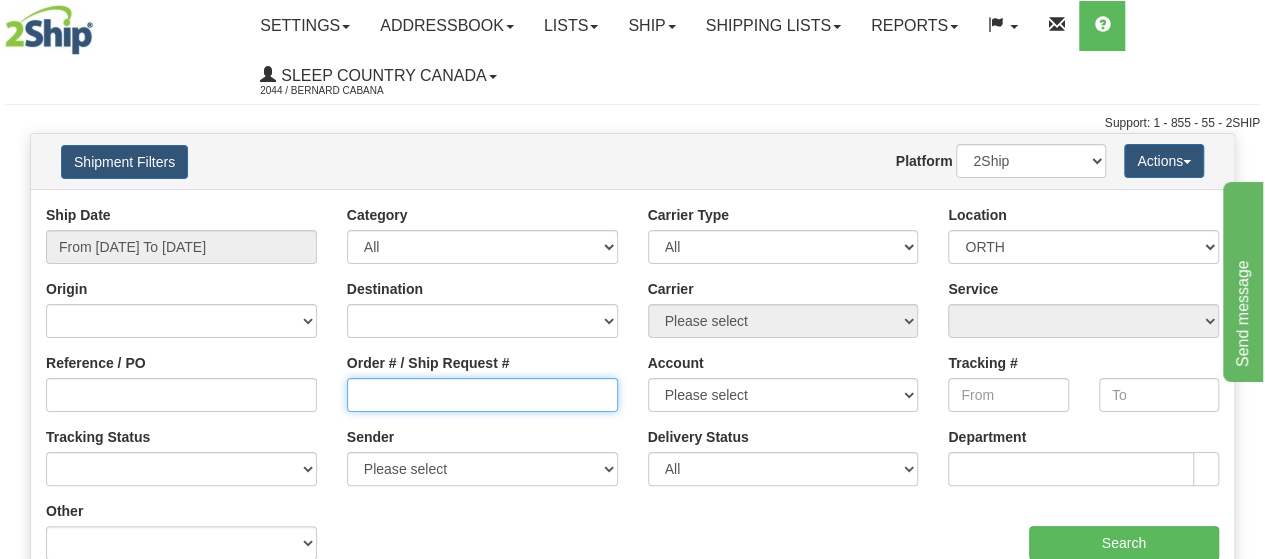 click on "Order # / Ship Request #" at bounding box center (482, 395) 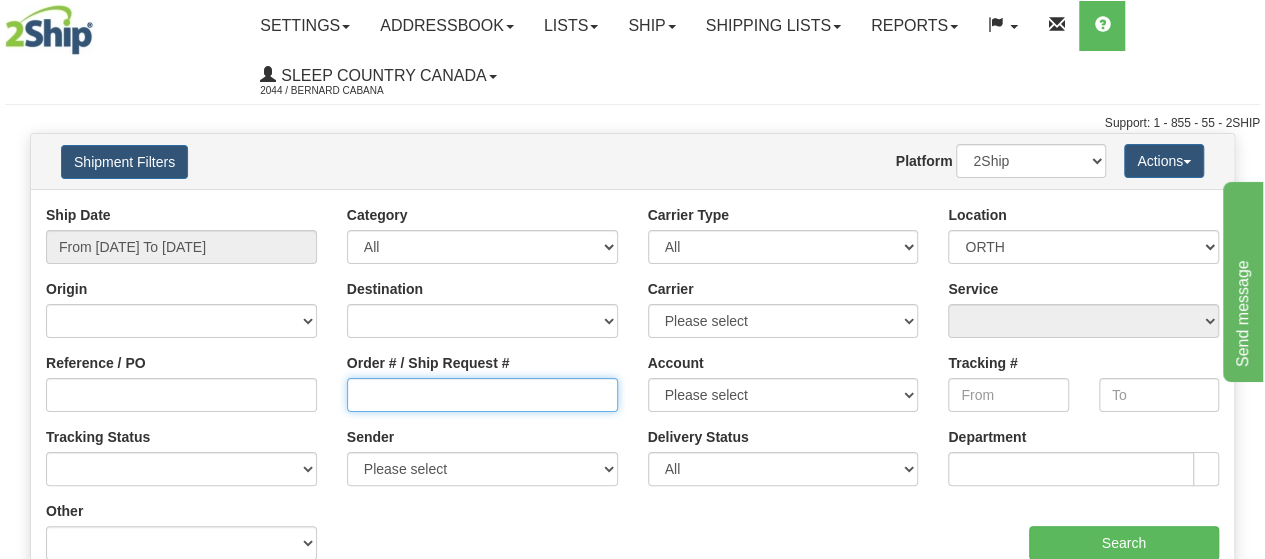 paste on "9000H949237" 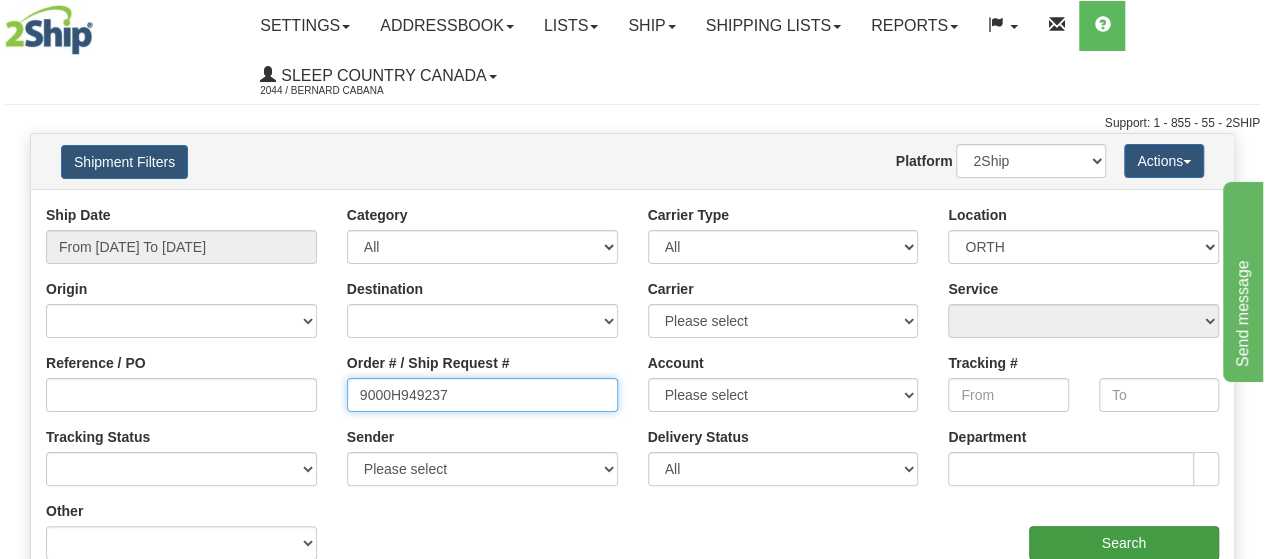 type on "9000H949237" 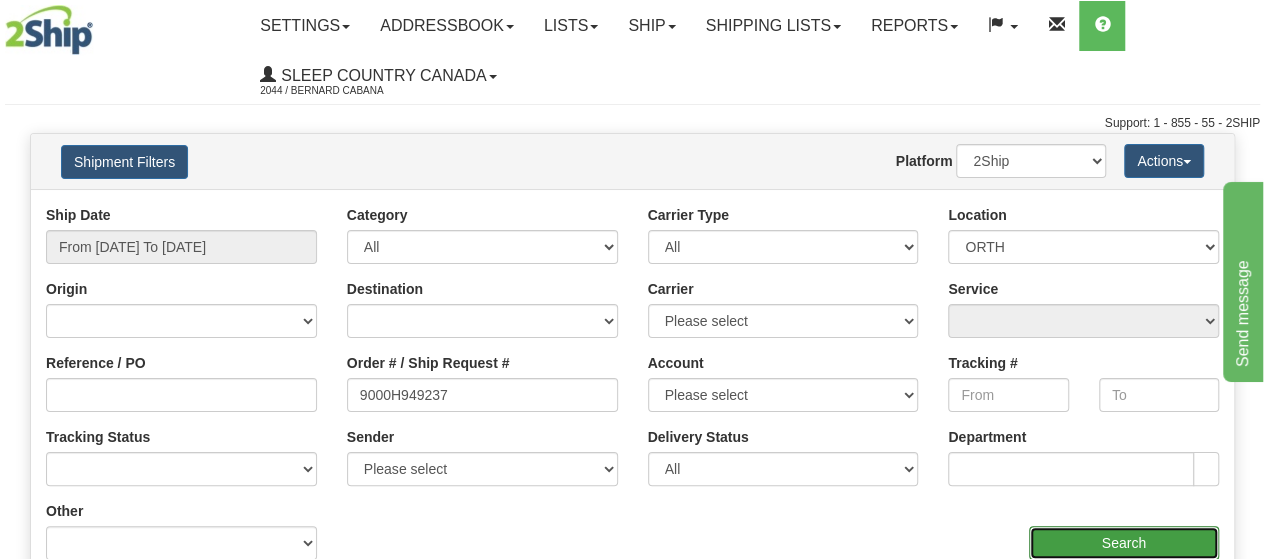 click on "Search" at bounding box center (1124, 543) 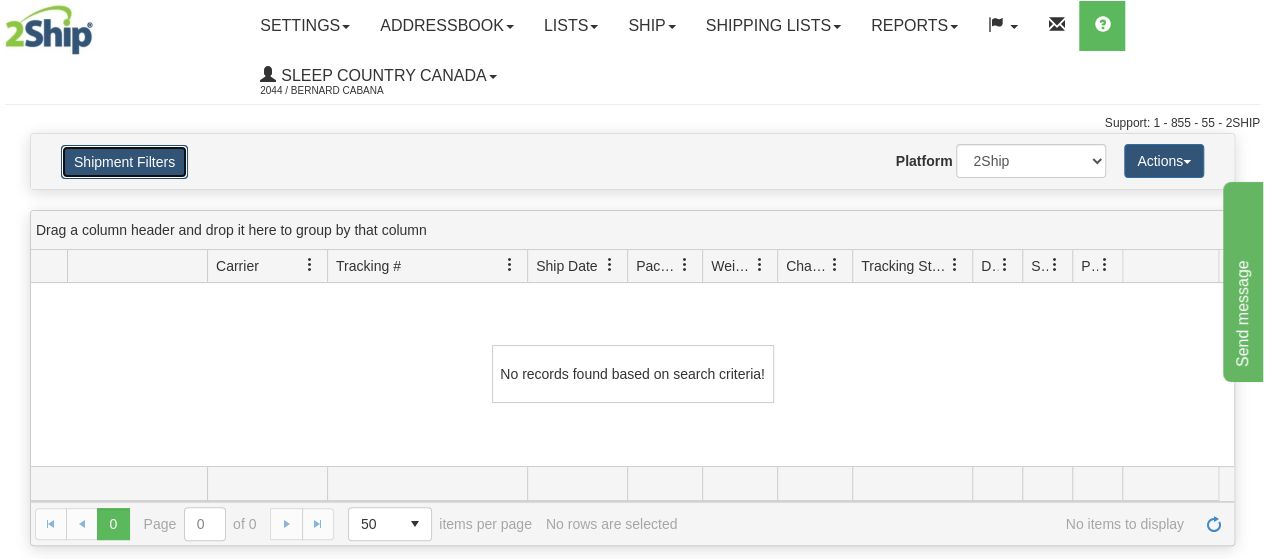 click on "Shipment Filters" at bounding box center [124, 162] 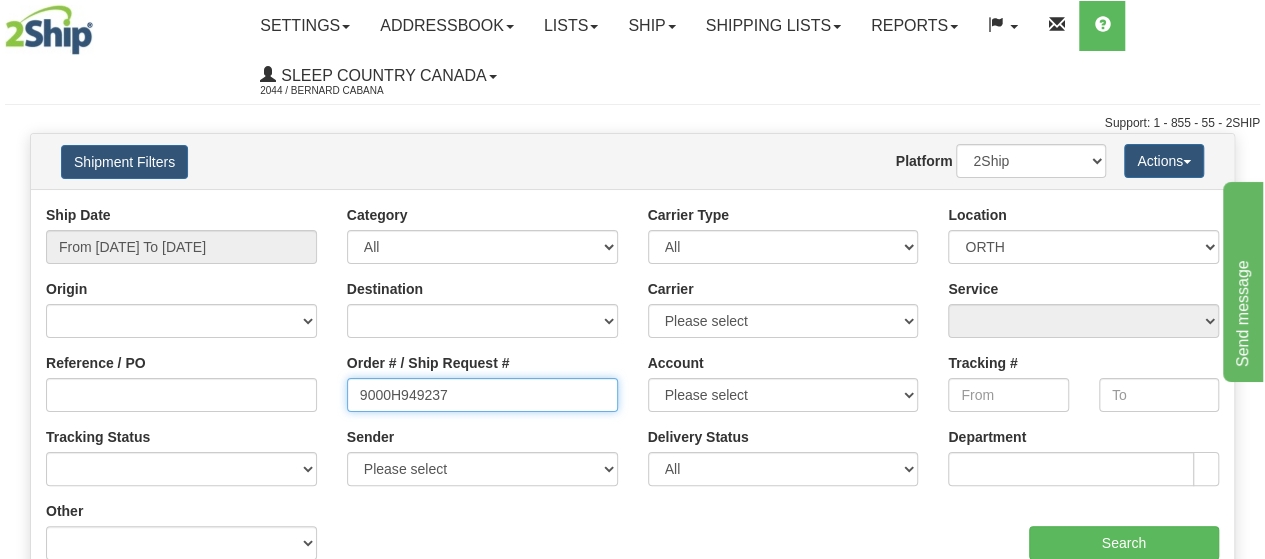 drag, startPoint x: 486, startPoint y: 401, endPoint x: 306, endPoint y: 387, distance: 180.54362 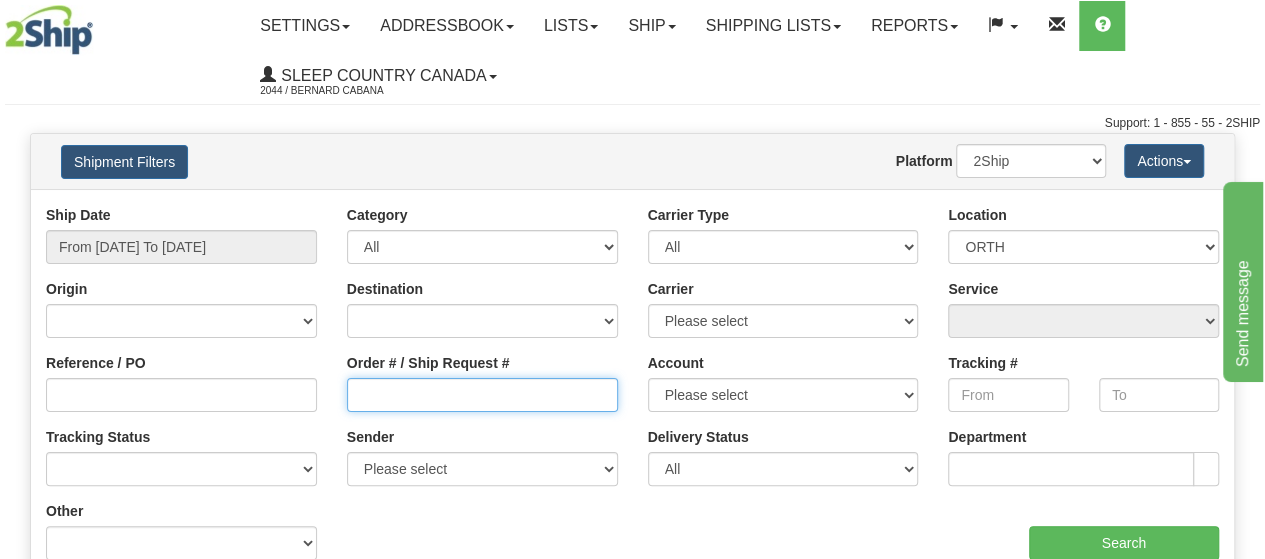 type 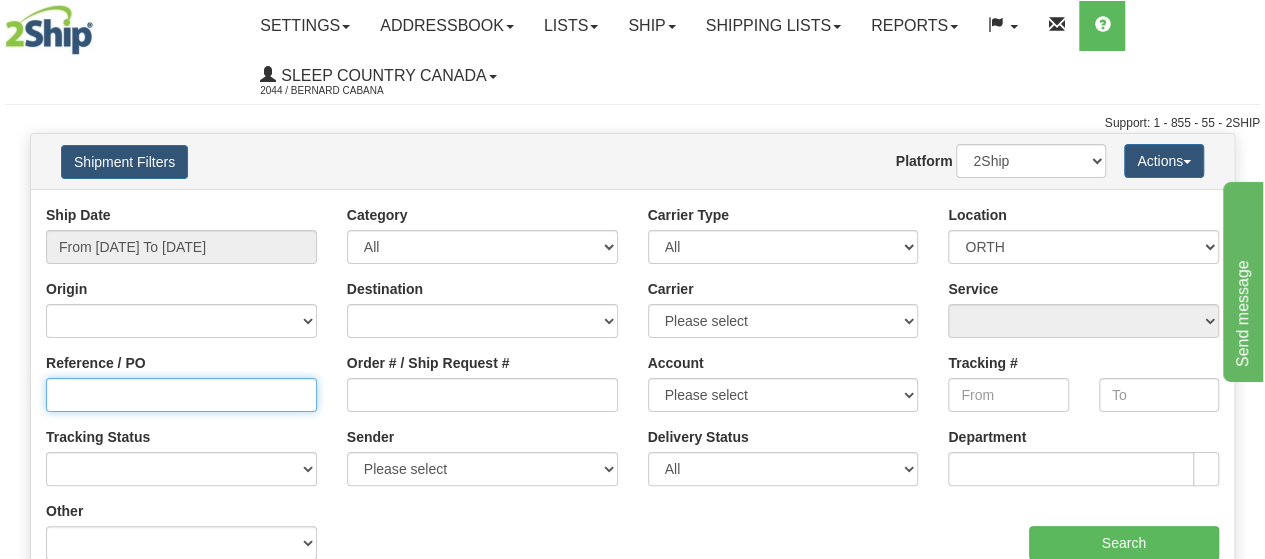 click on "Reference / PO" at bounding box center [181, 395] 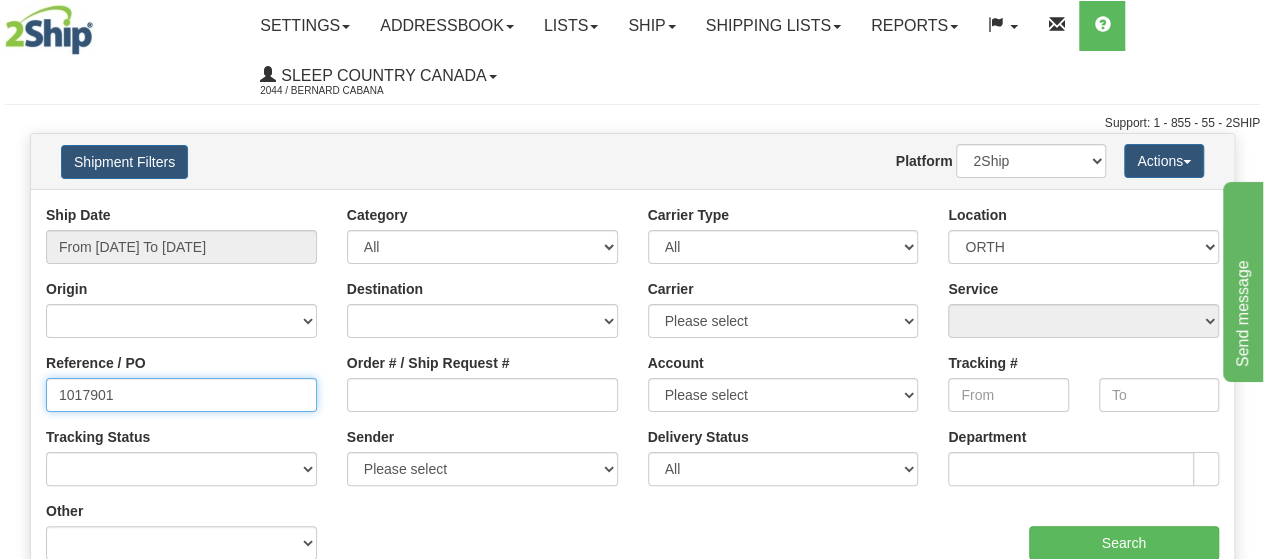 click on "1017901" at bounding box center [181, 395] 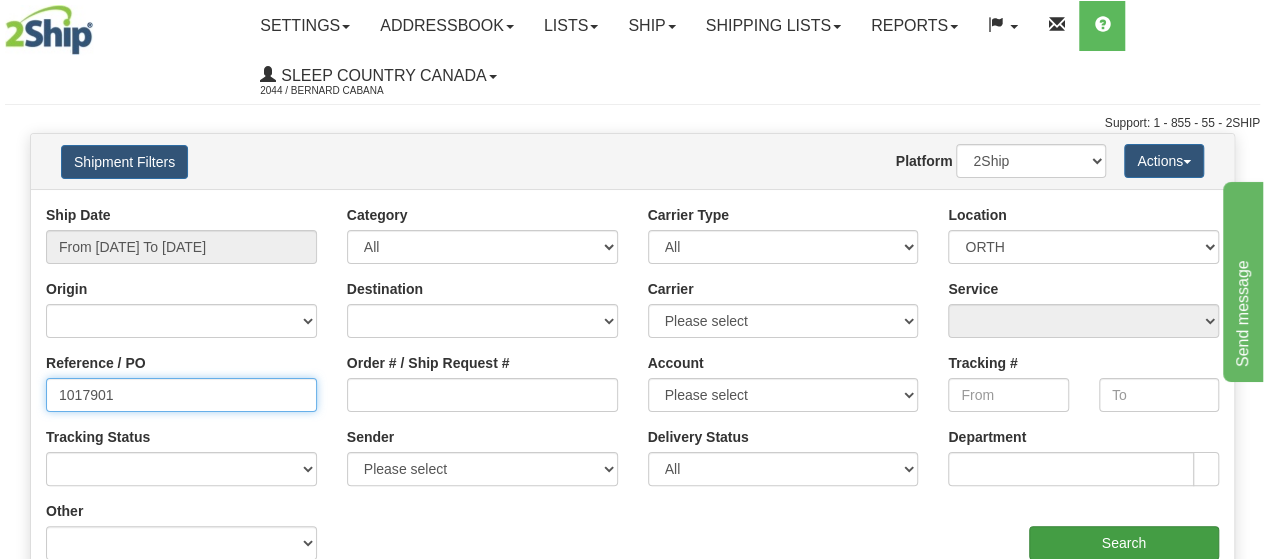 type on "1017901" 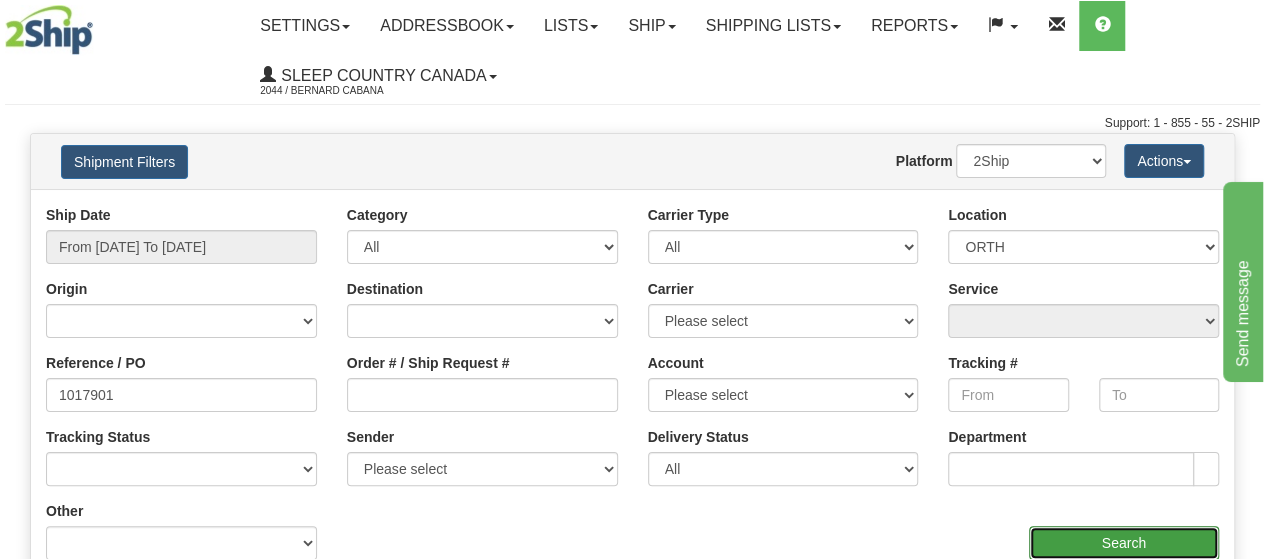 click on "Search" at bounding box center [1124, 543] 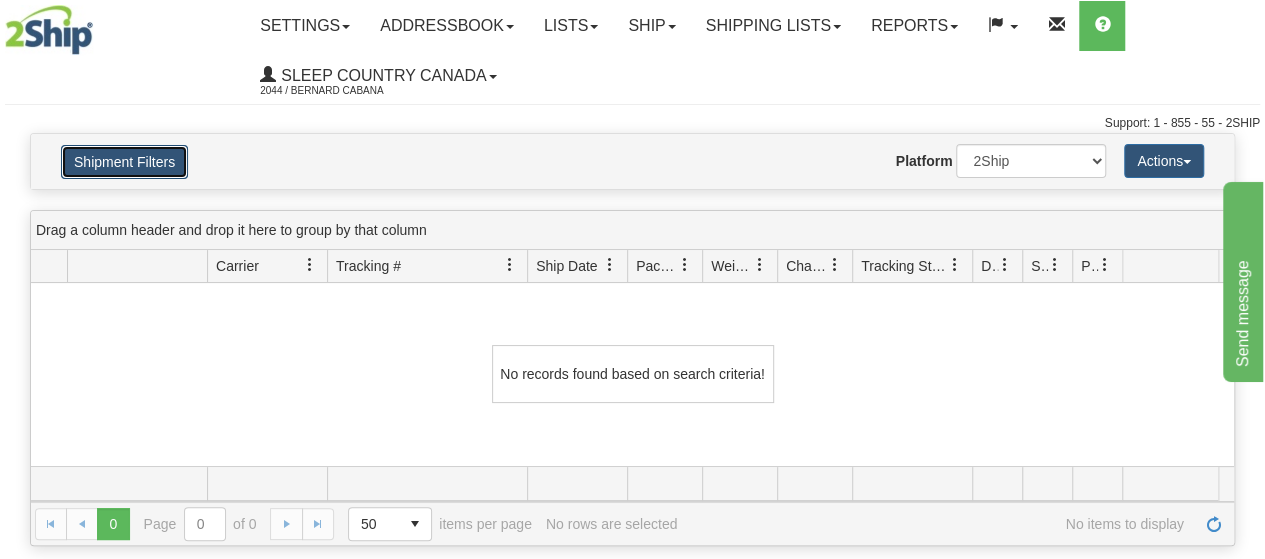 click on "Shipment Filters" at bounding box center (124, 162) 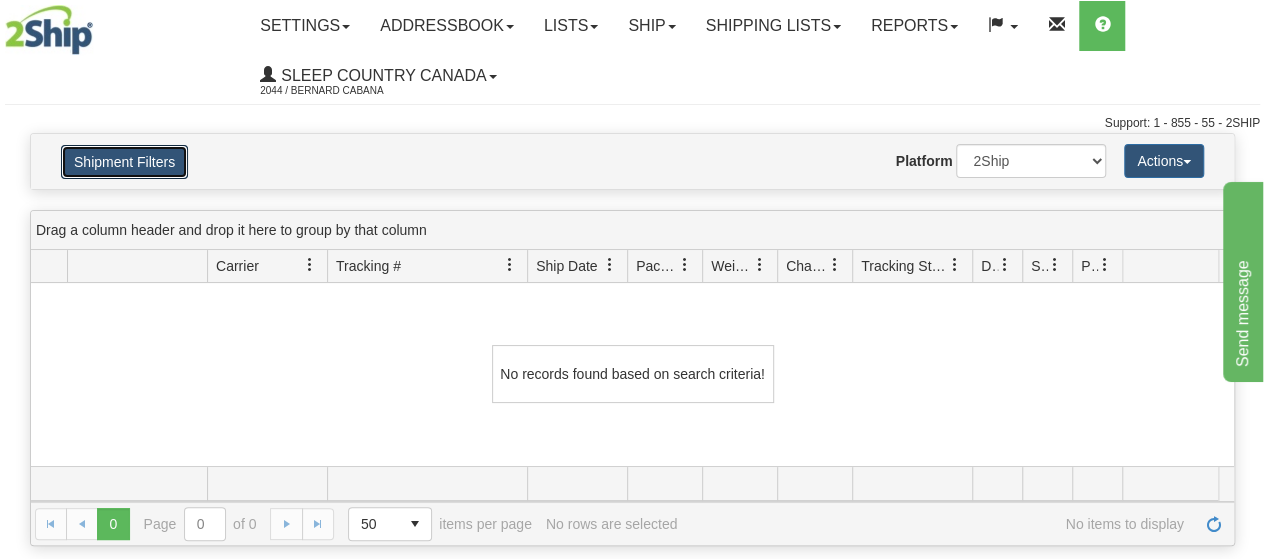 type 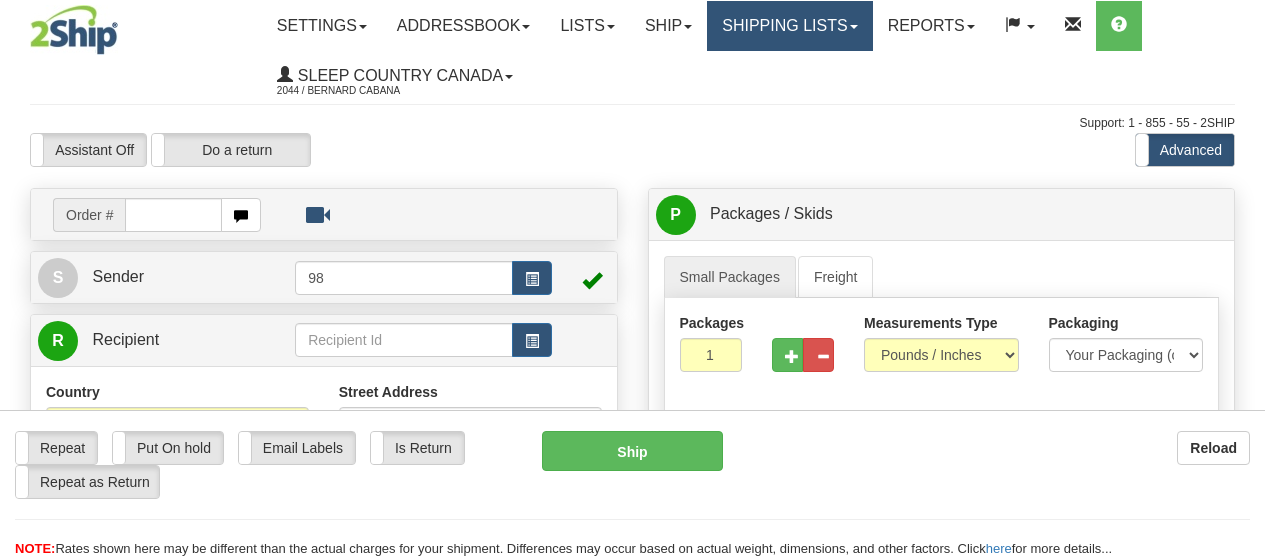 scroll, scrollTop: 0, scrollLeft: 0, axis: both 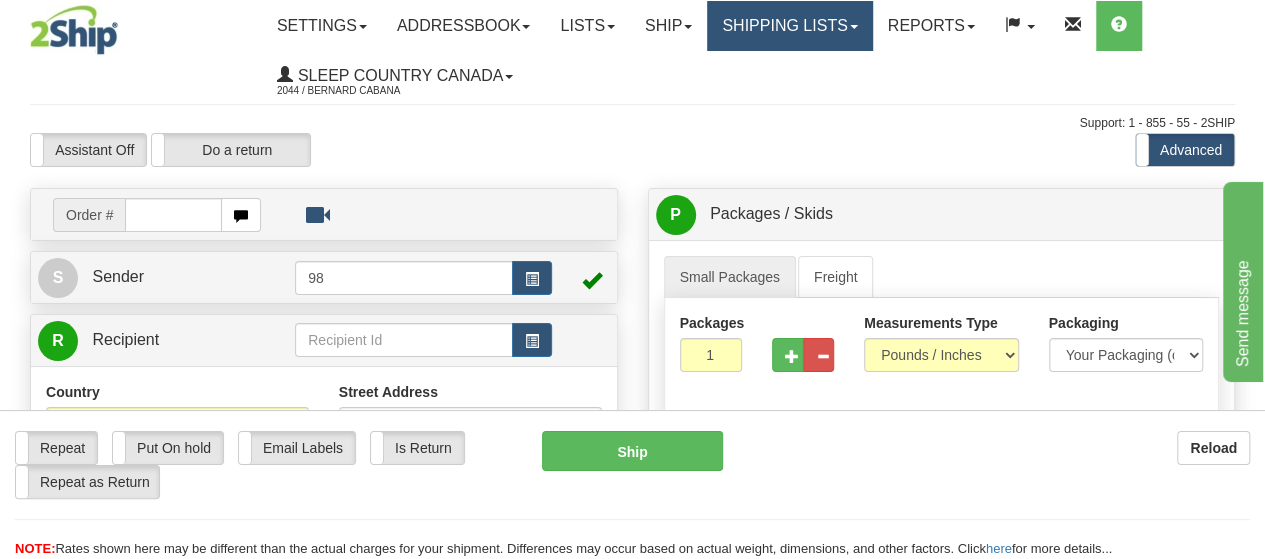 click on "Shipping lists" at bounding box center (789, 26) 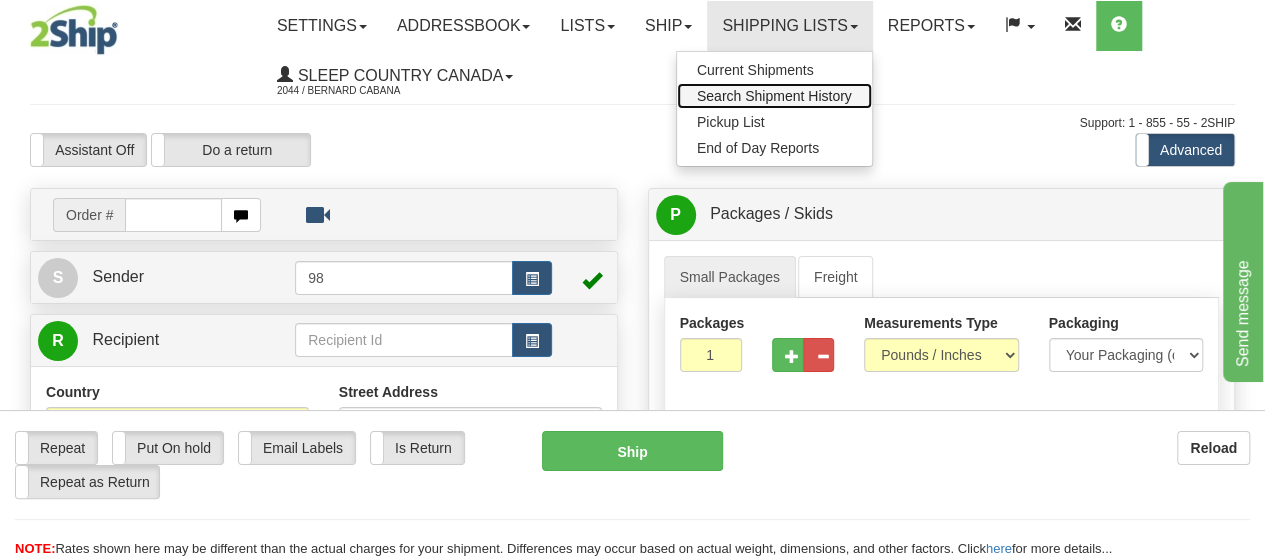 click on "Search Shipment History" at bounding box center [774, 96] 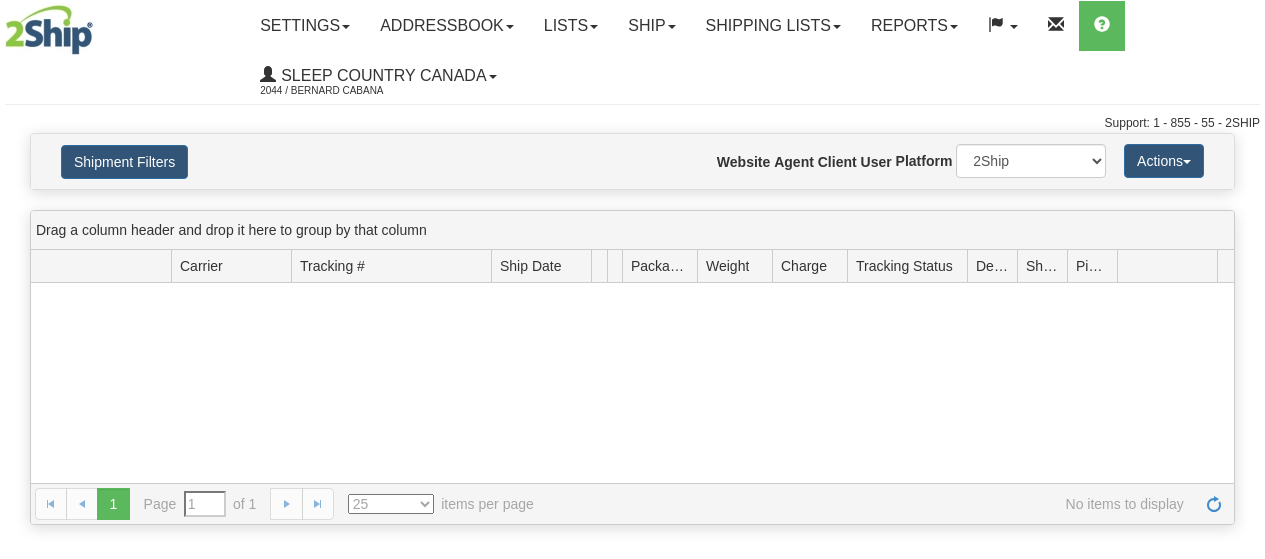 scroll, scrollTop: 0, scrollLeft: 0, axis: both 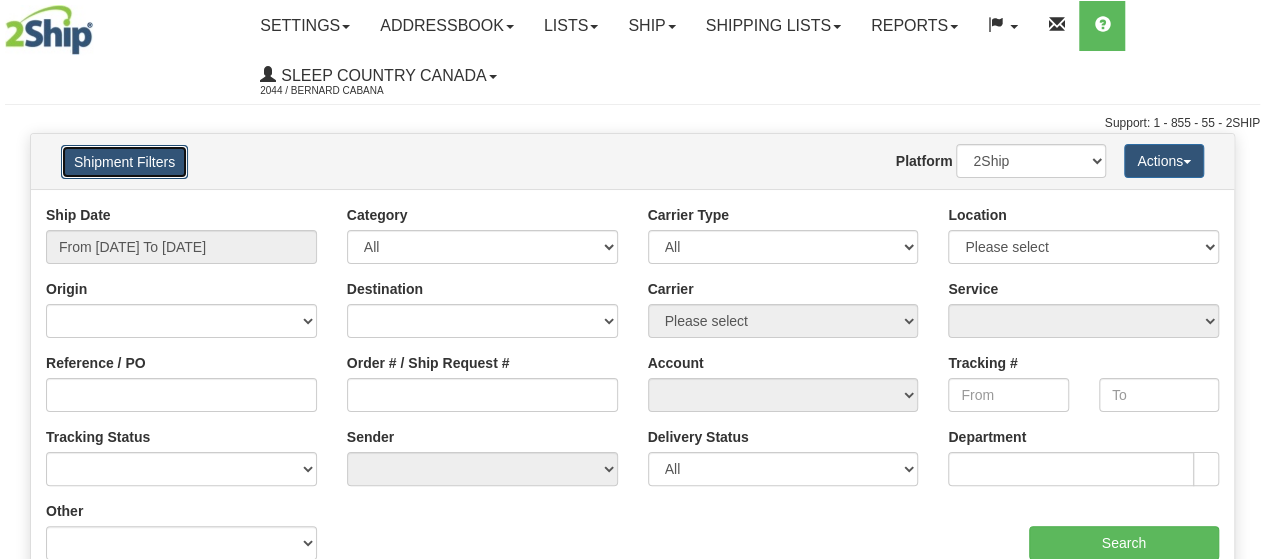 drag, startPoint x: 152, startPoint y: 159, endPoint x: 186, endPoint y: 214, distance: 64.66065 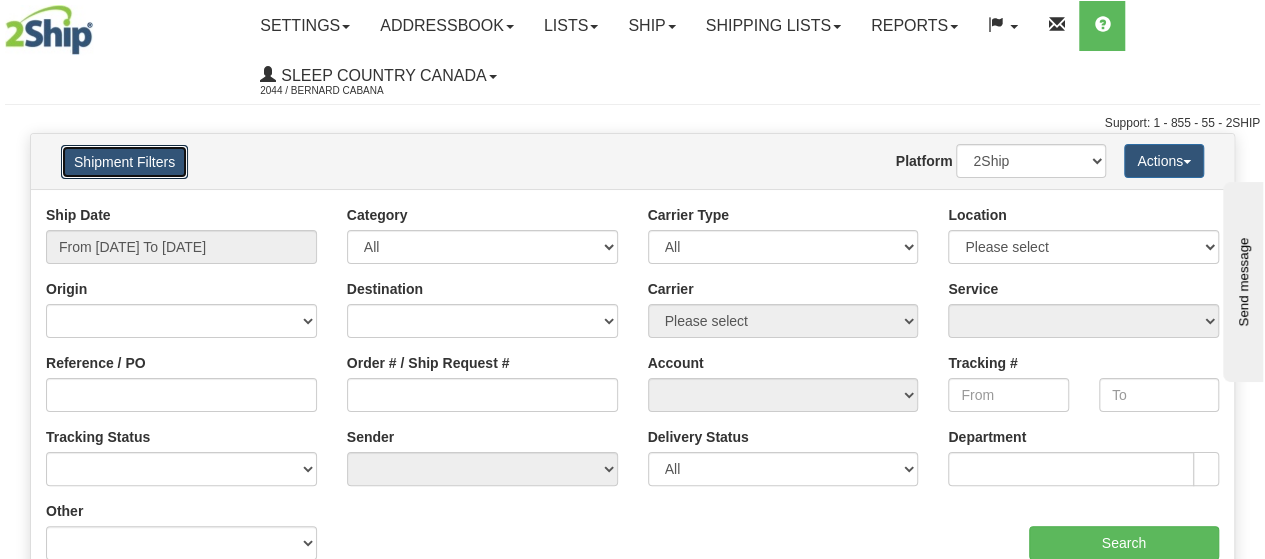 scroll, scrollTop: 0, scrollLeft: 0, axis: both 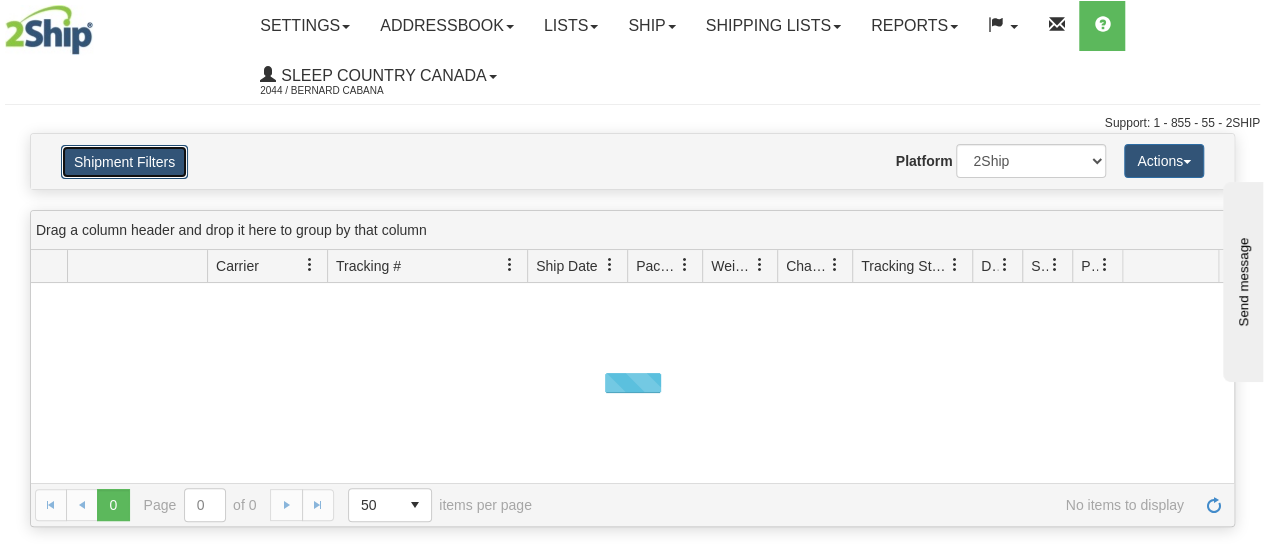 click on "Shipment Filters" at bounding box center [124, 162] 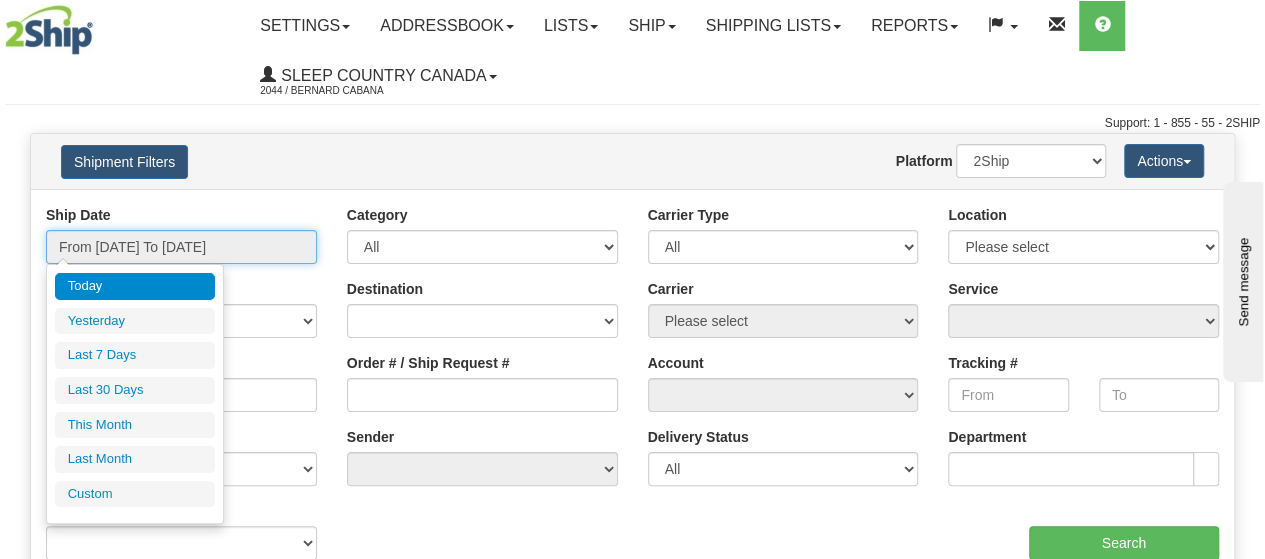 click on "From [DATE] To [DATE]" at bounding box center (181, 247) 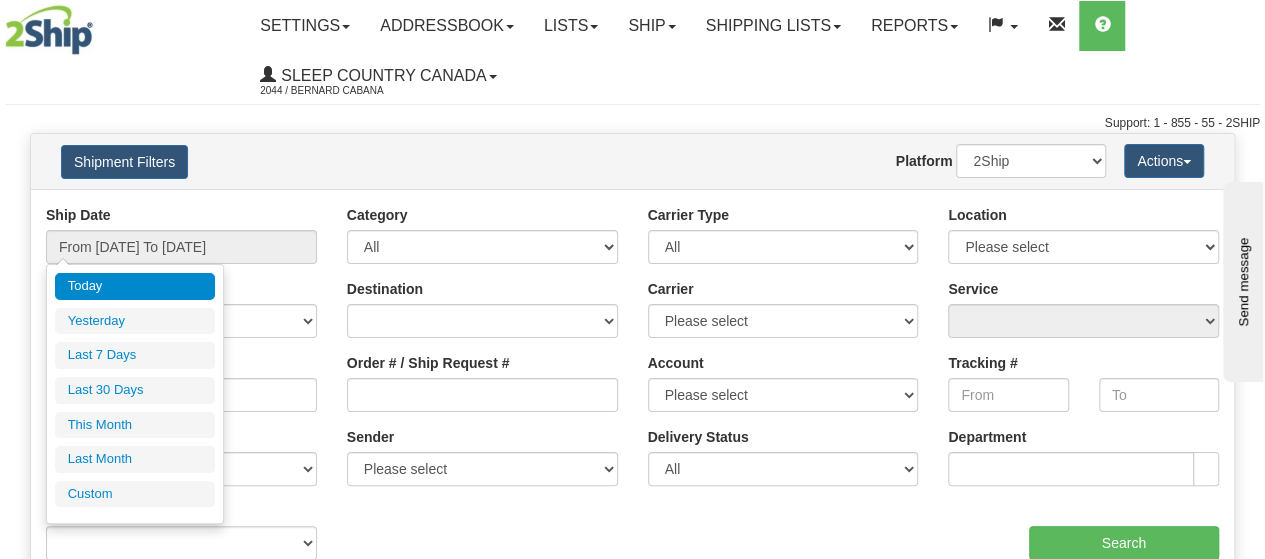 drag, startPoint x: 174, startPoint y: 385, endPoint x: 200, endPoint y: 386, distance: 26.019224 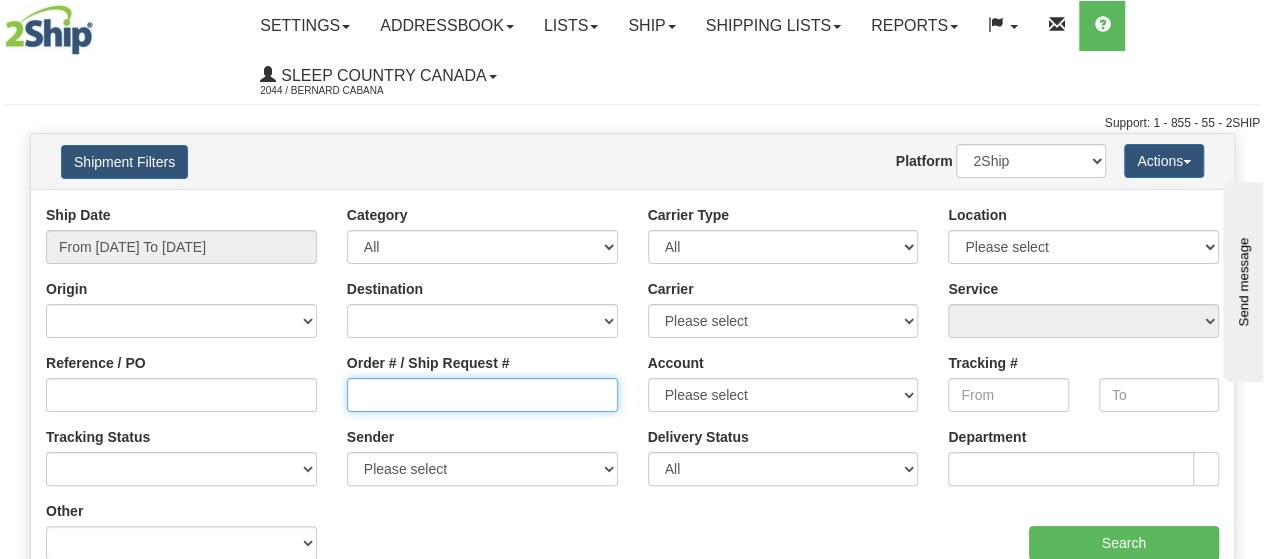 click on "Order # / Ship Request #" at bounding box center (482, 395) 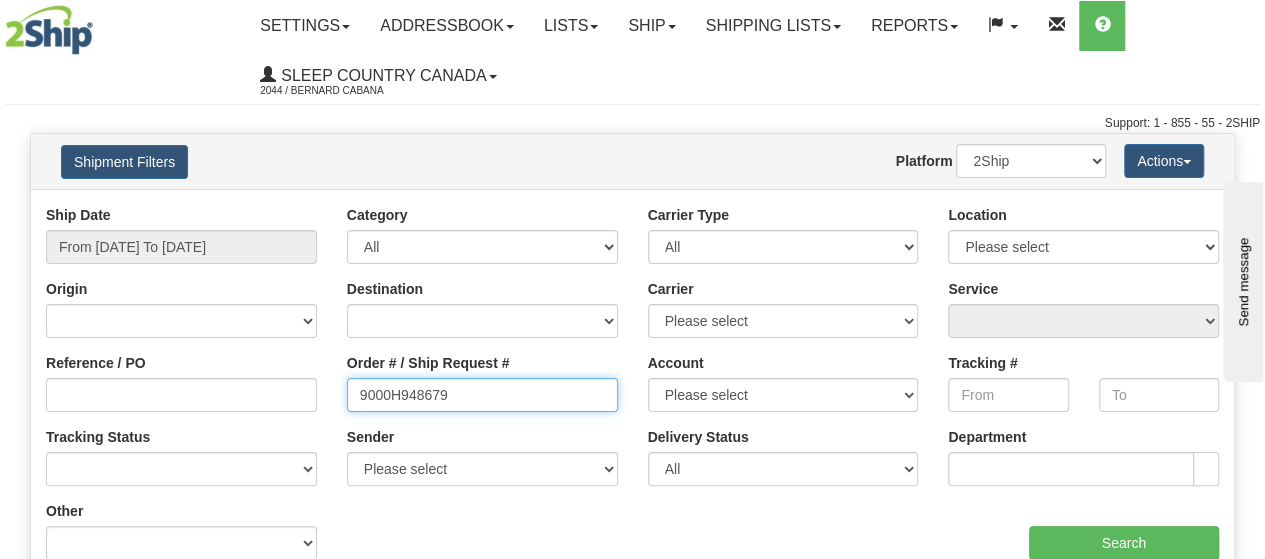 type on "9000H948679" 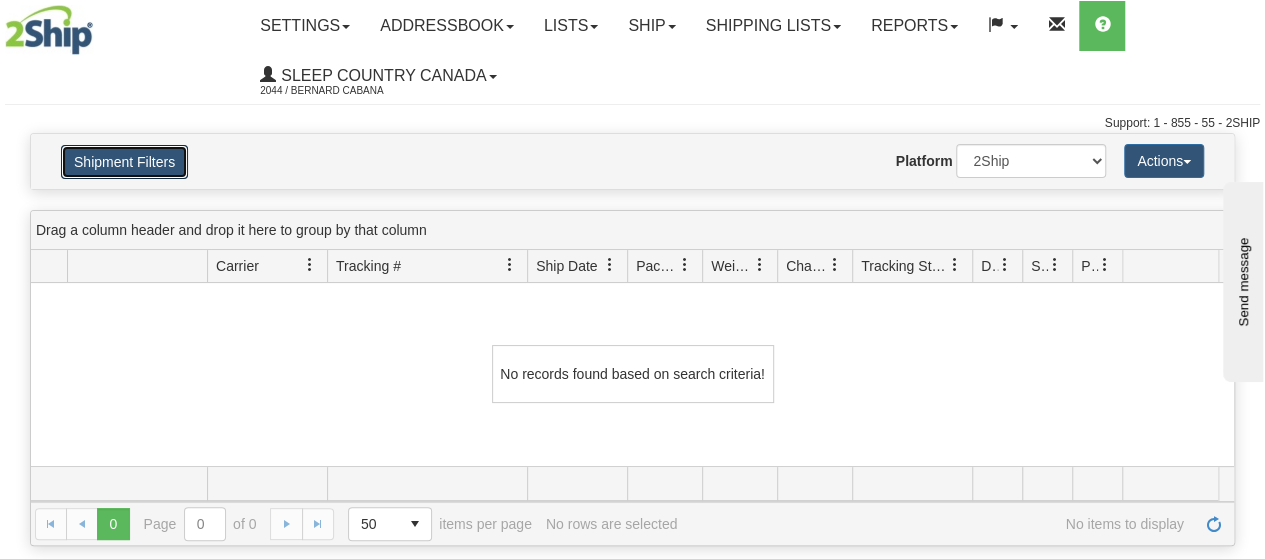 drag, startPoint x: 174, startPoint y: 162, endPoint x: 216, endPoint y: 190, distance: 50.47772 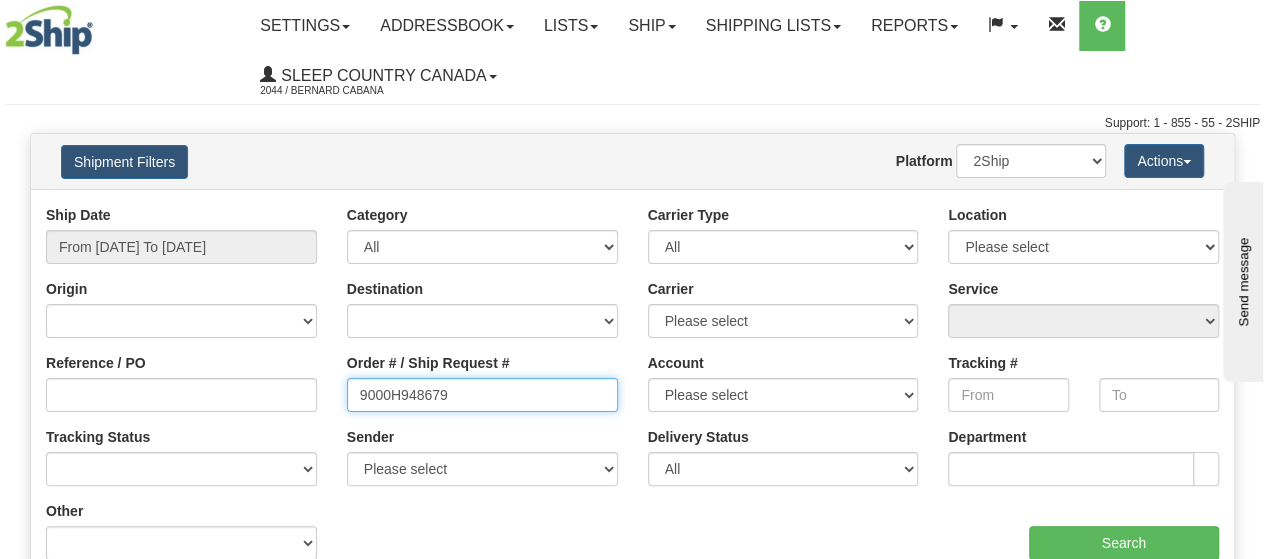 drag, startPoint x: 420, startPoint y: 379, endPoint x: 361, endPoint y: 378, distance: 59.008472 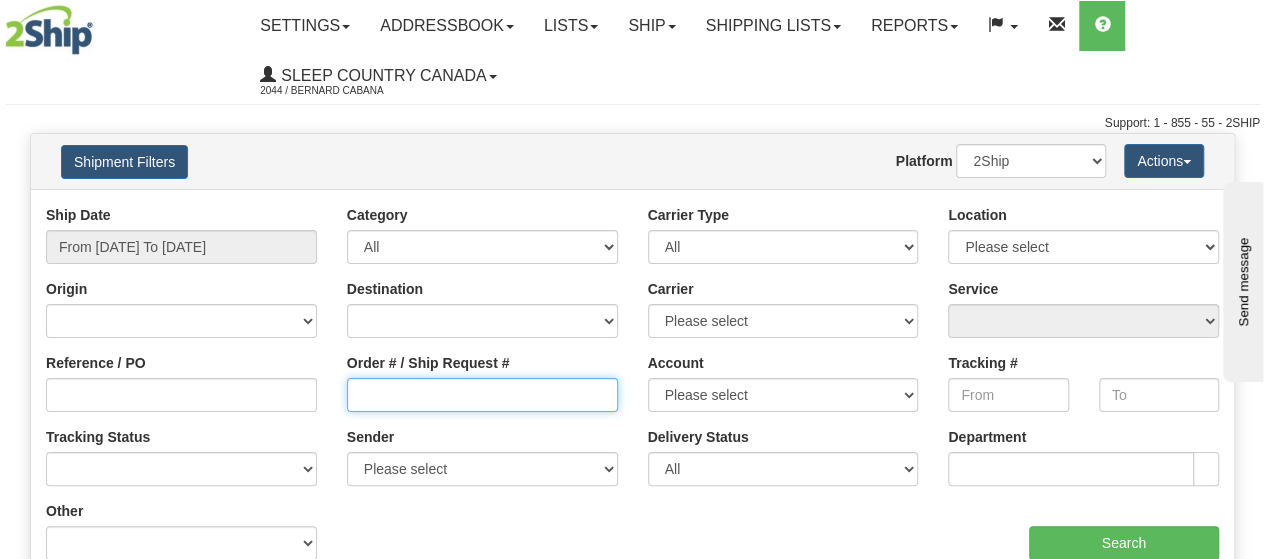 type 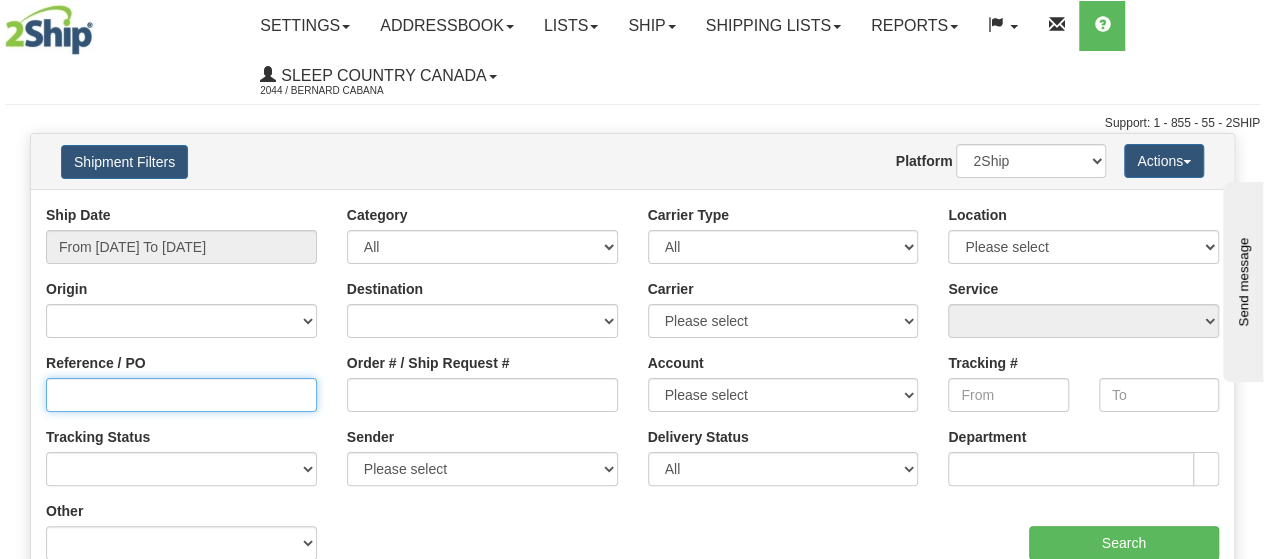 click on "Reference / PO" at bounding box center [181, 395] 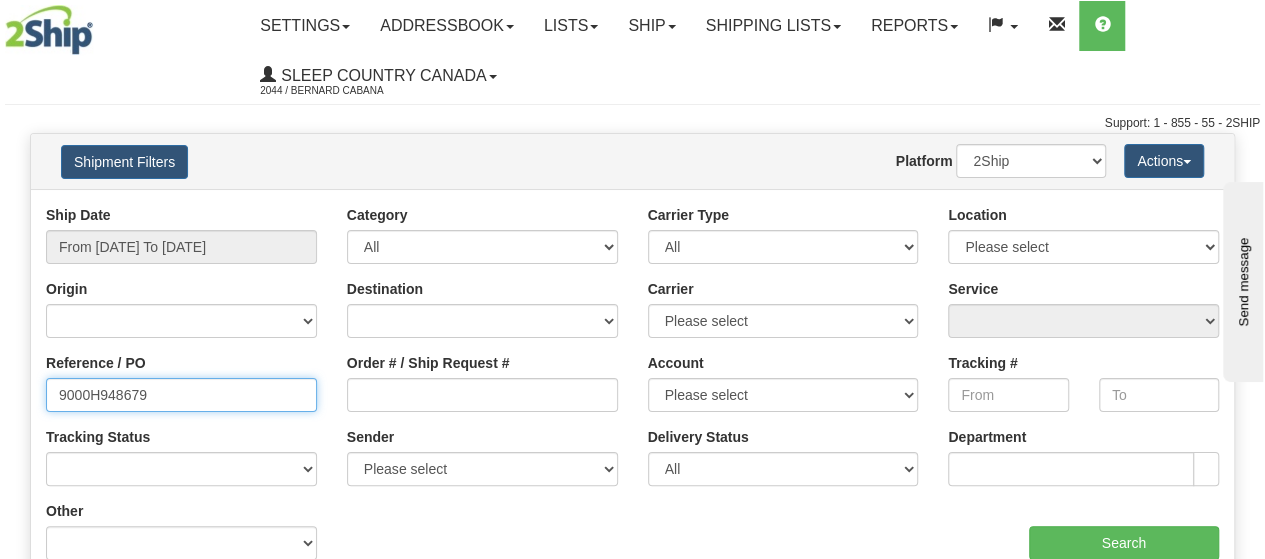 type on "9000H948679" 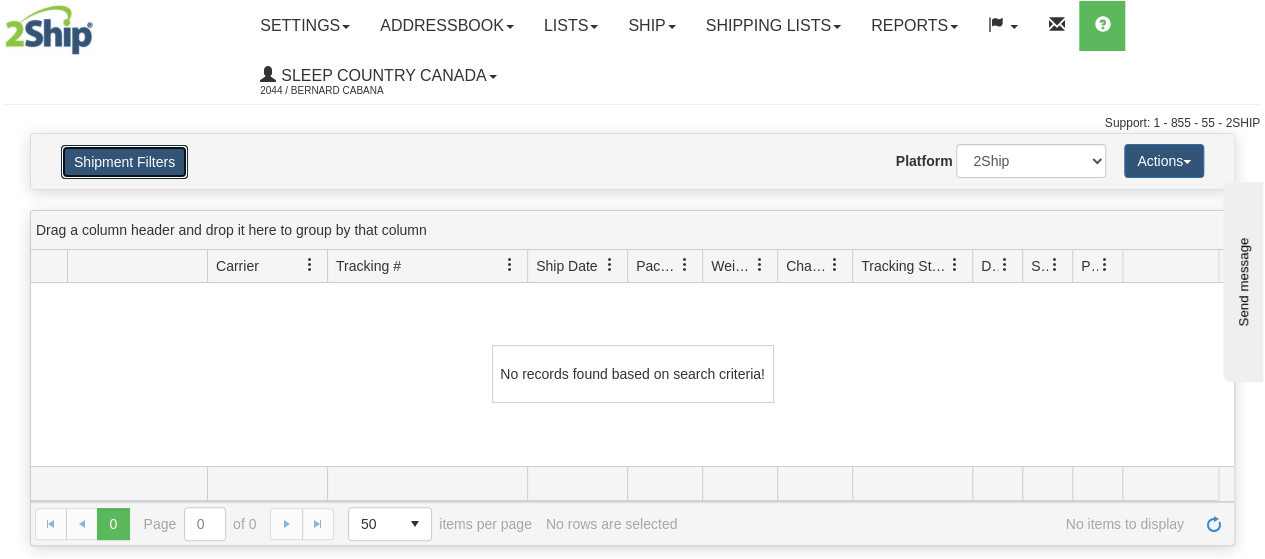 click on "Shipment Filters" at bounding box center [124, 162] 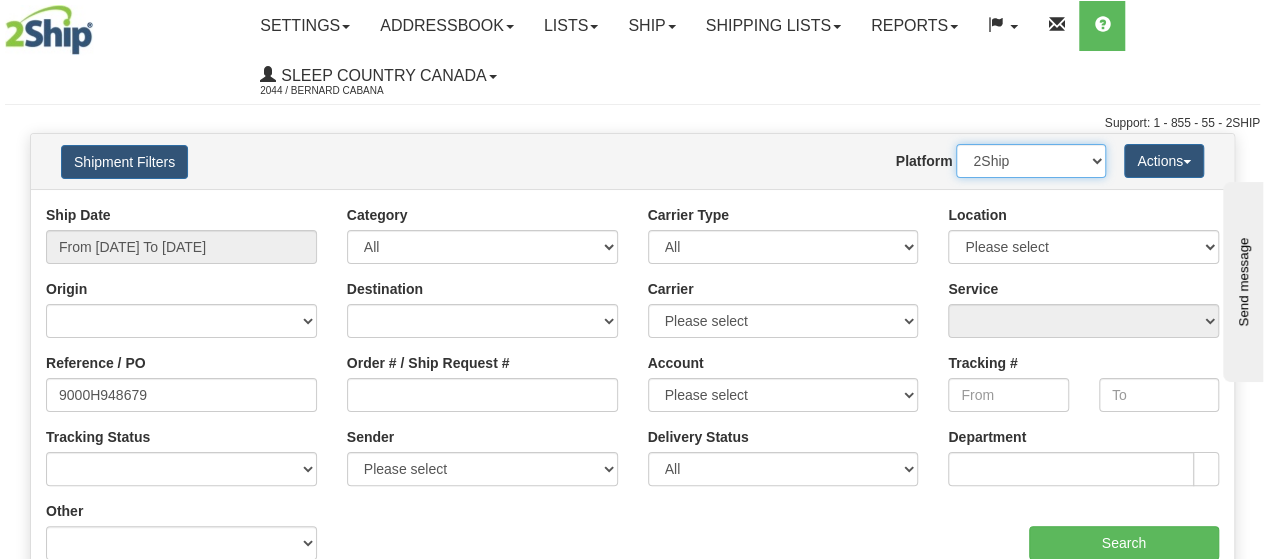 click on "2Ship
Imported" at bounding box center (1031, 161) 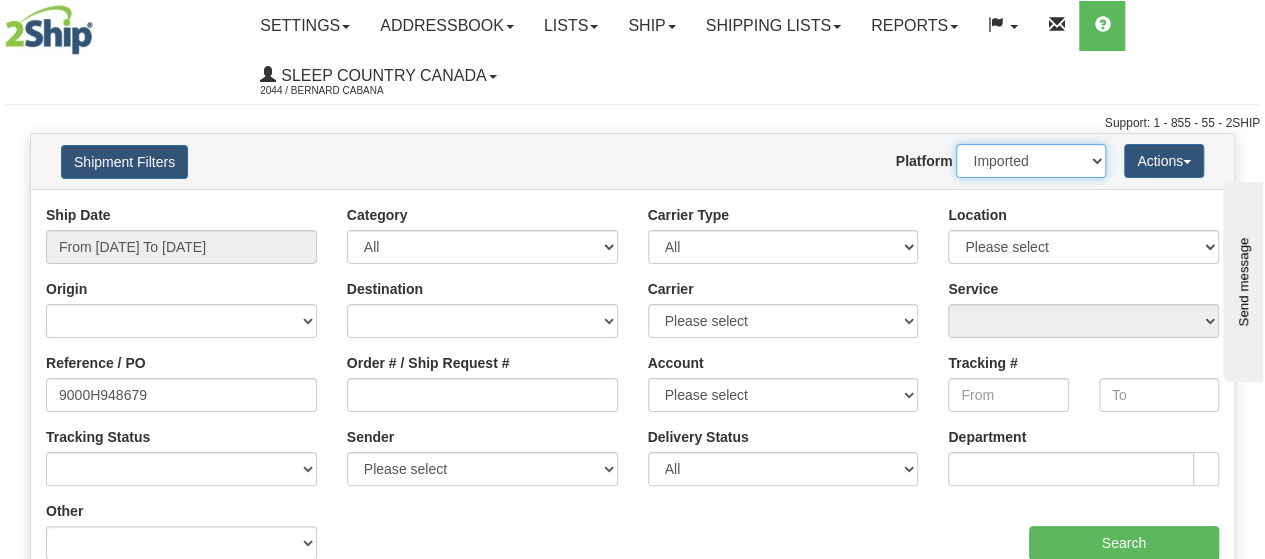 click on "2Ship
Imported" at bounding box center (1031, 161) 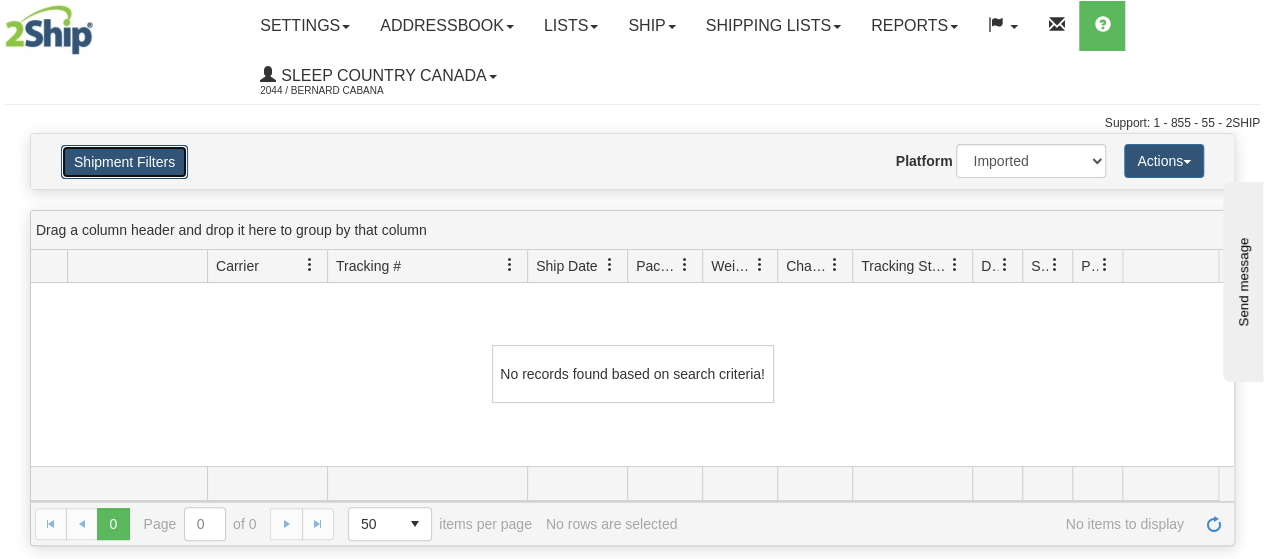 click on "Shipment Filters" at bounding box center [124, 162] 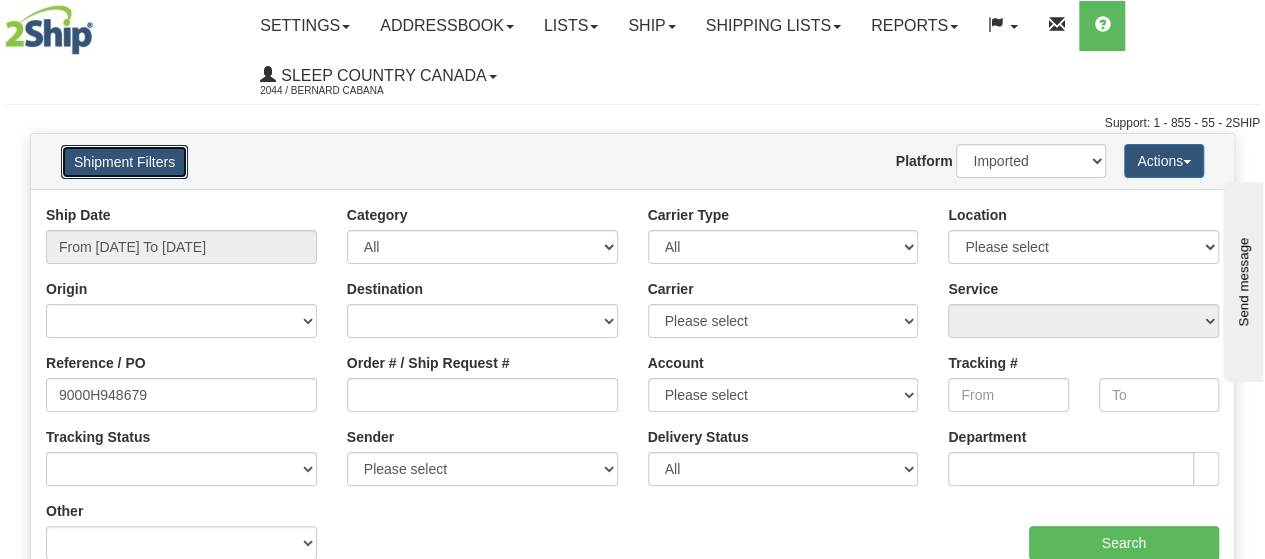 type 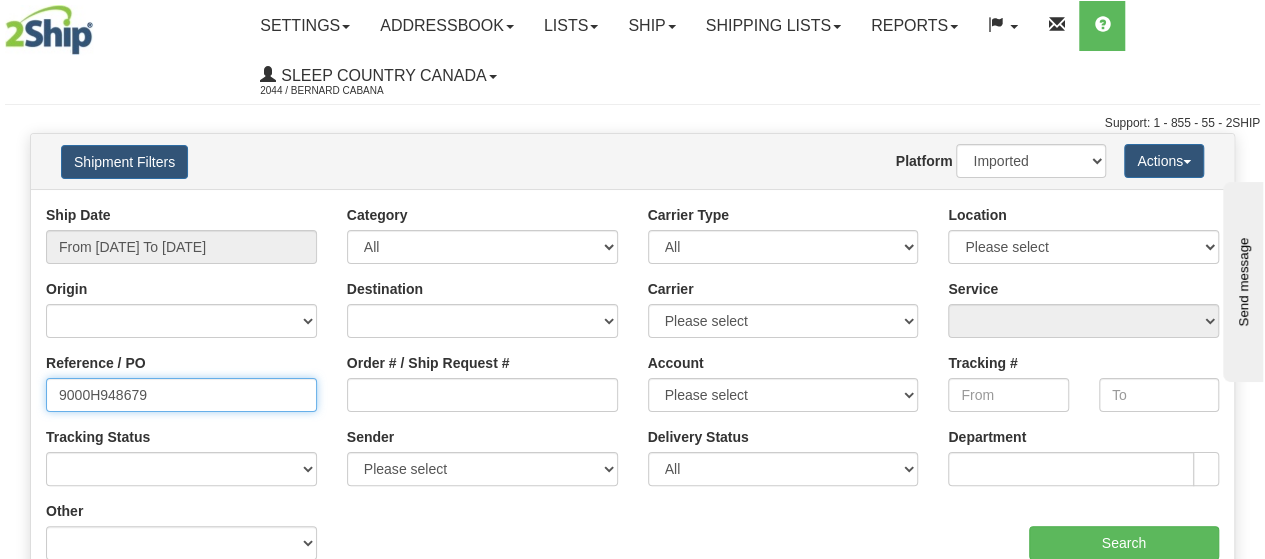 drag, startPoint x: 71, startPoint y: 380, endPoint x: 0, endPoint y: 379, distance: 71.00704 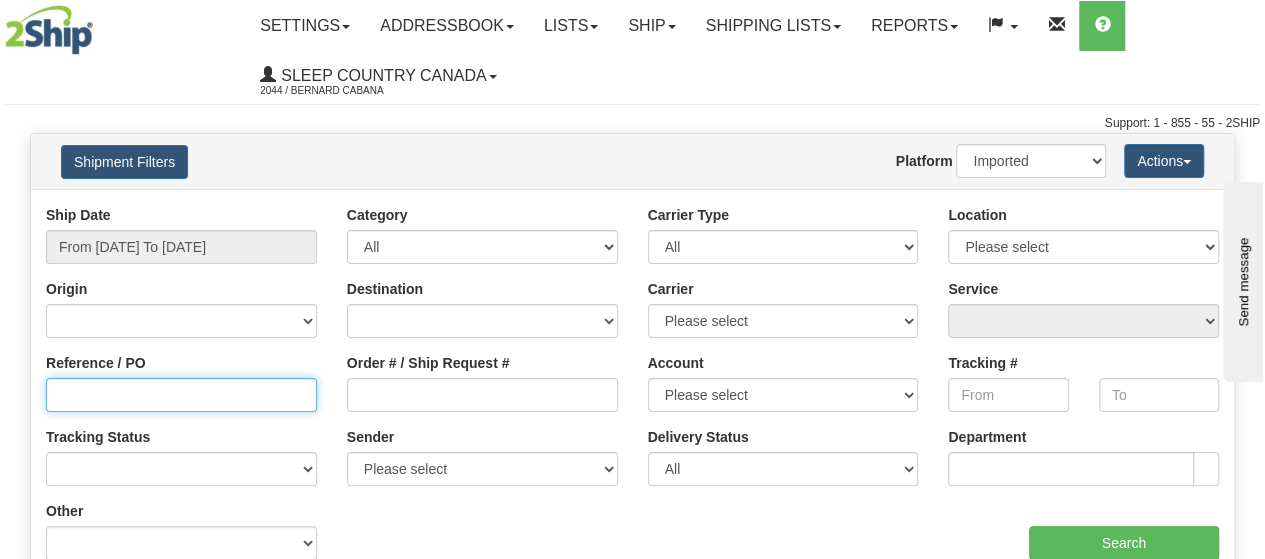 click on "Reference / PO" at bounding box center (181, 395) 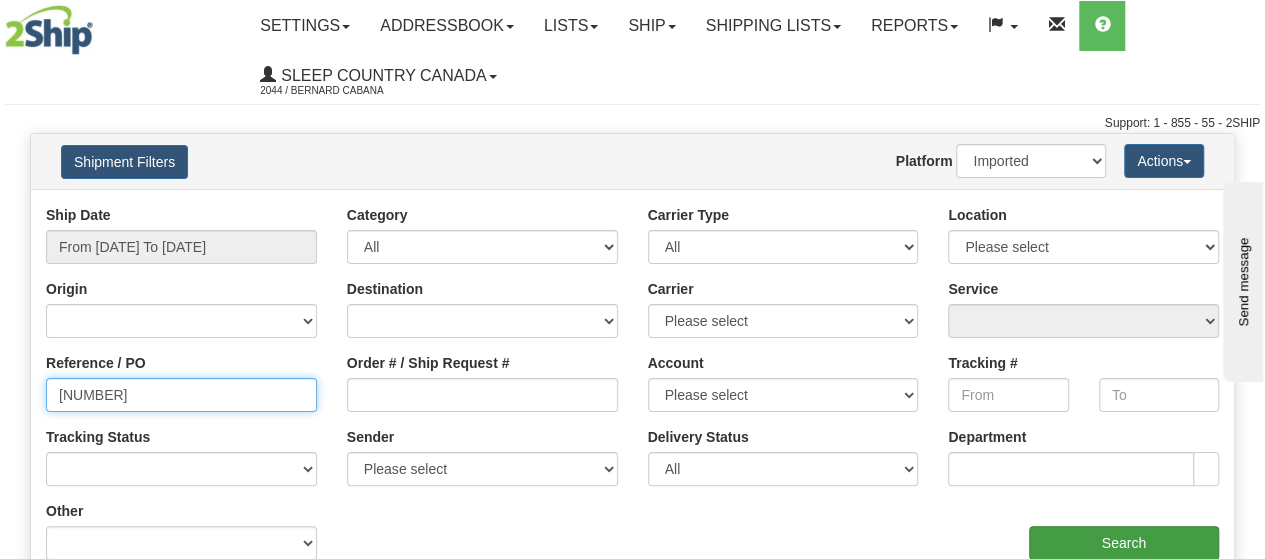 type on "[NUMBER]" 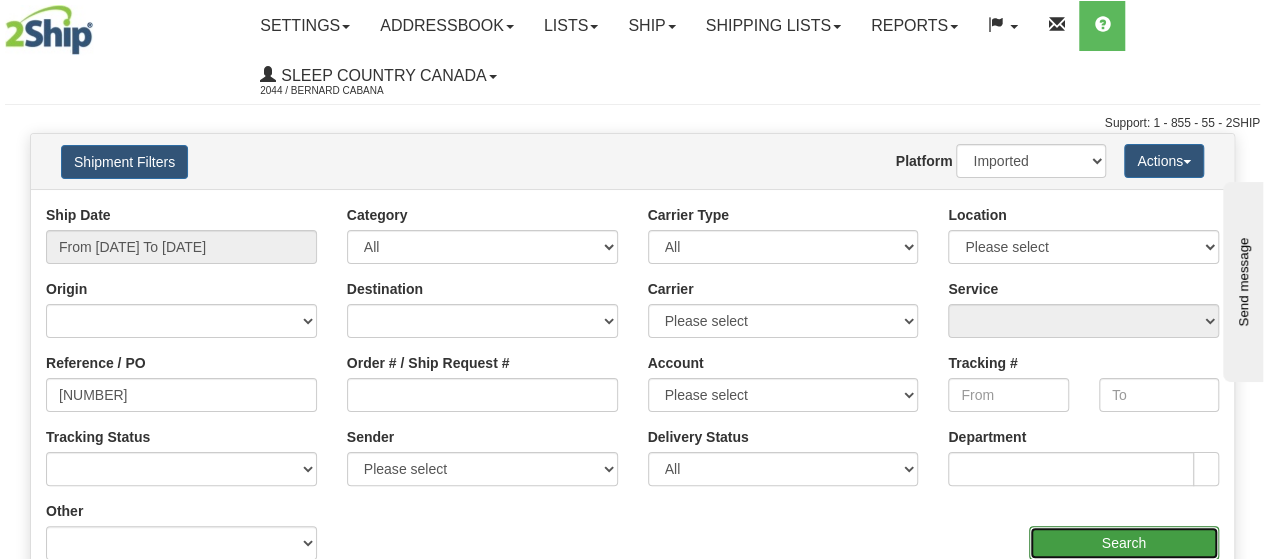click on "Search" at bounding box center (1124, 543) 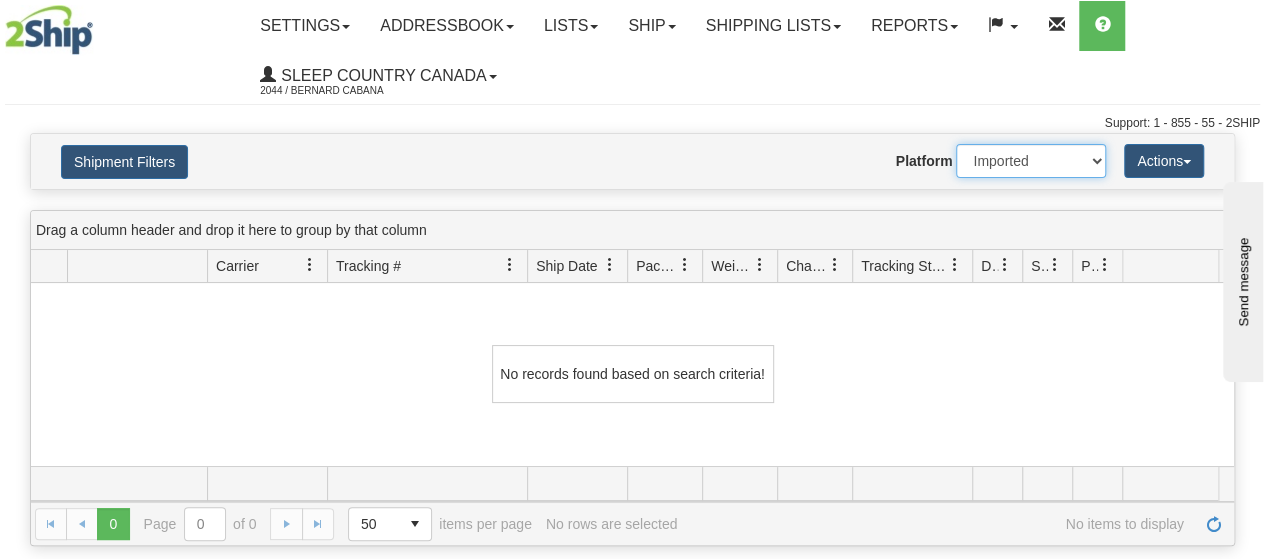drag, startPoint x: 992, startPoint y: 161, endPoint x: 992, endPoint y: 175, distance: 14 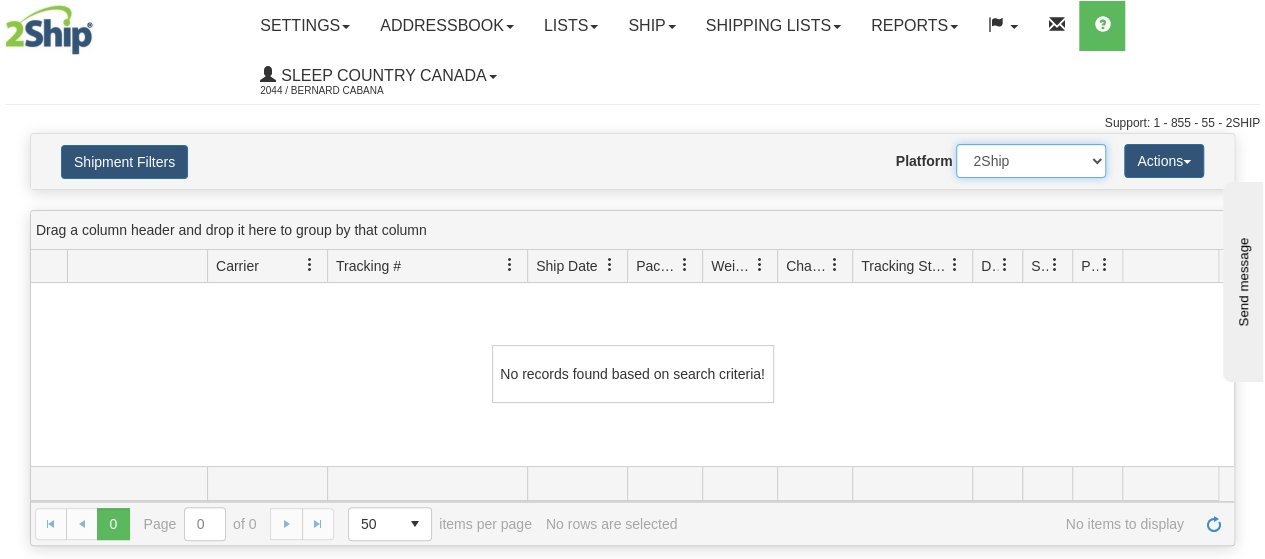 click on "2Ship
Imported" at bounding box center [1031, 161] 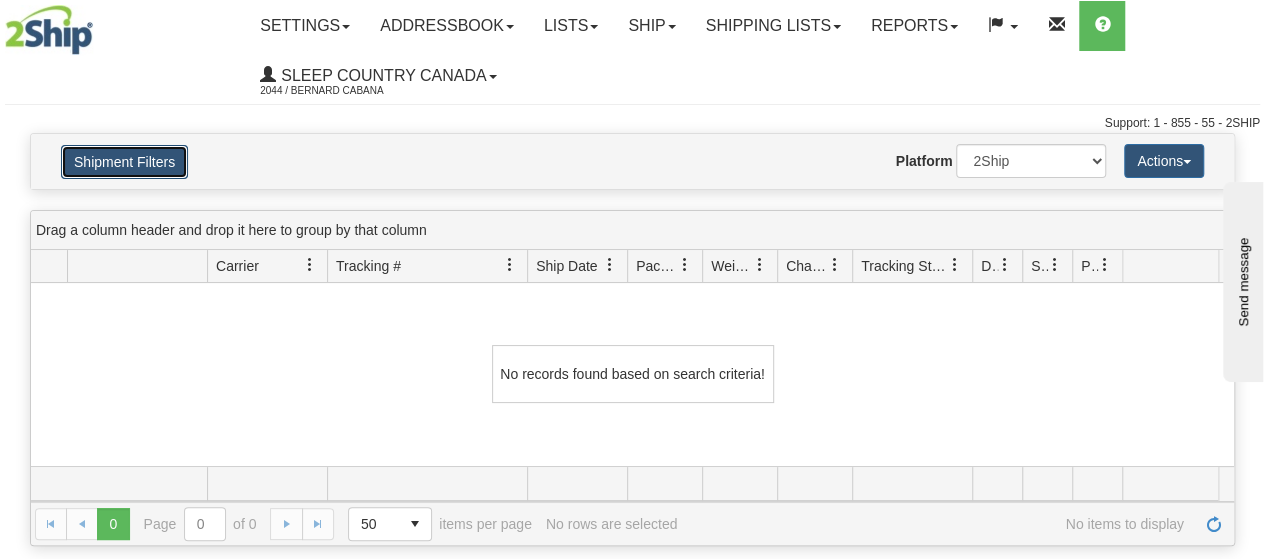 click on "Shipment Filters" at bounding box center [124, 162] 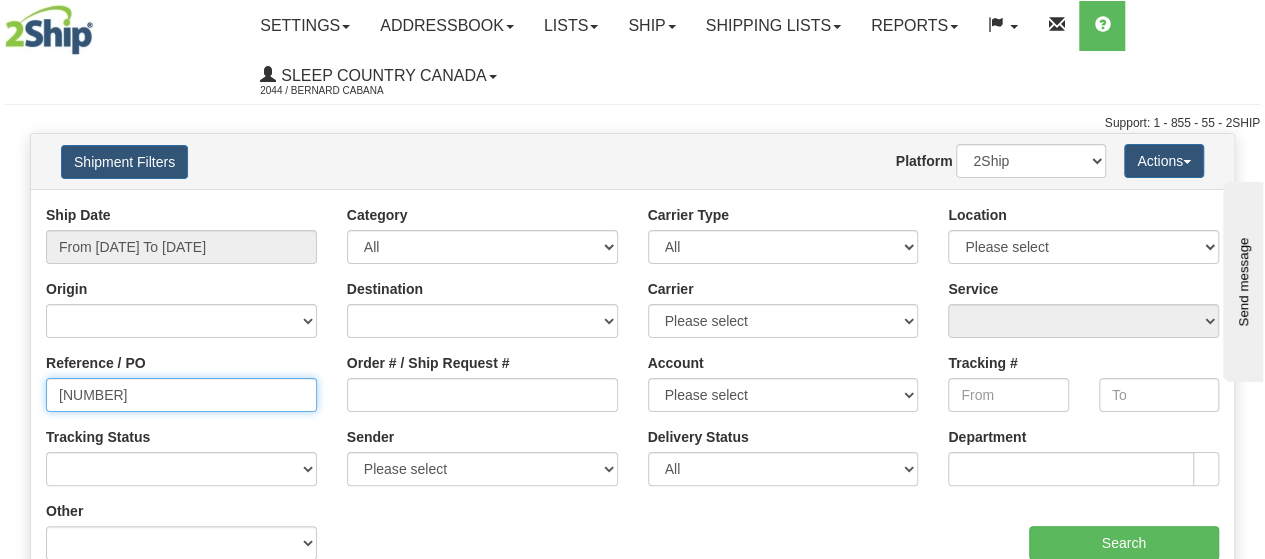 click on "Upgrade Account
Cancel
Toggle navigation
Settings
New Senders" at bounding box center [632, 279] 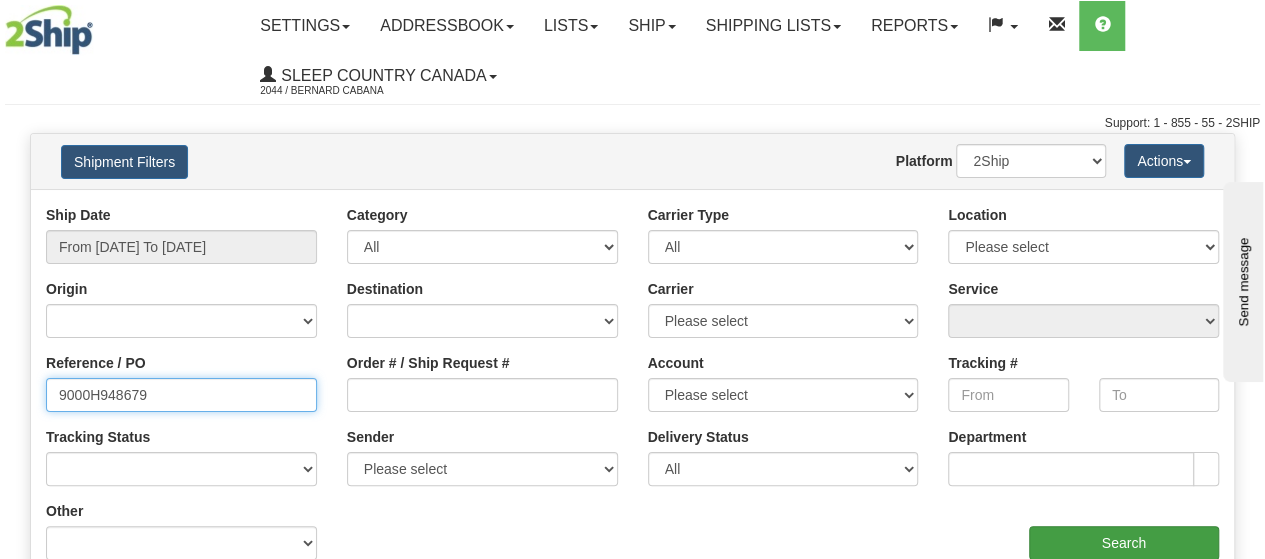 type on "9000H948679" 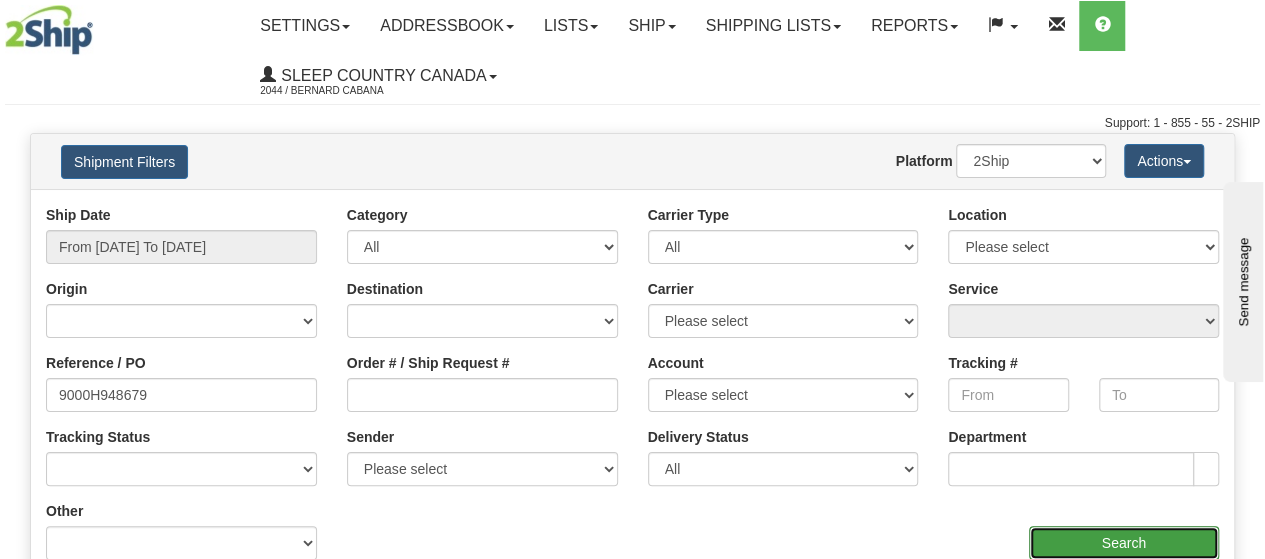 click on "Search" at bounding box center (1124, 543) 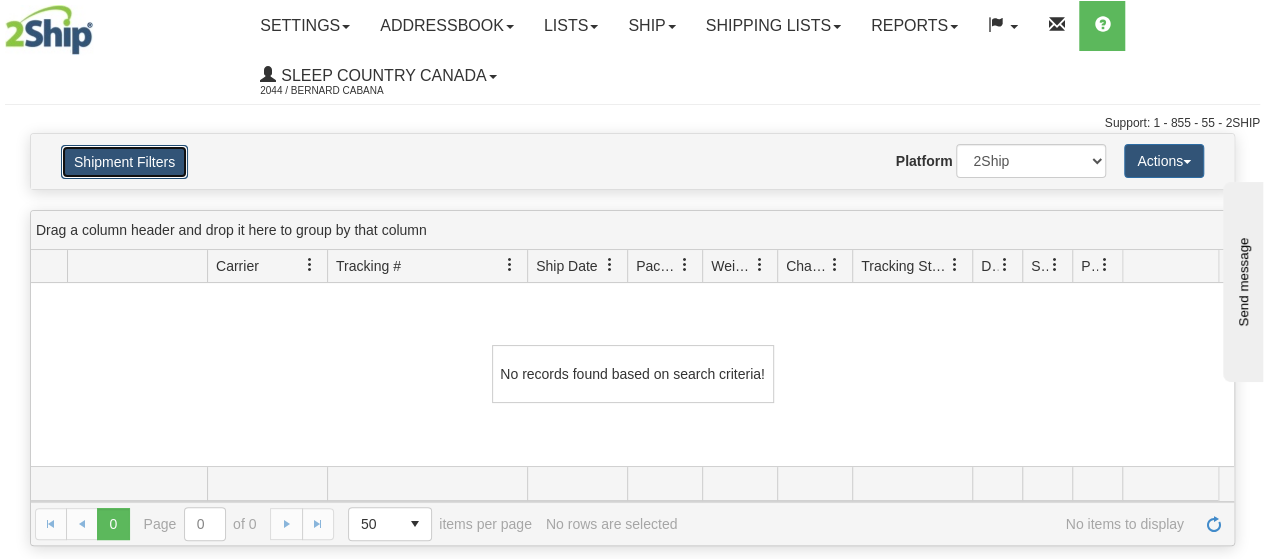 click on "Shipment Filters" at bounding box center (124, 162) 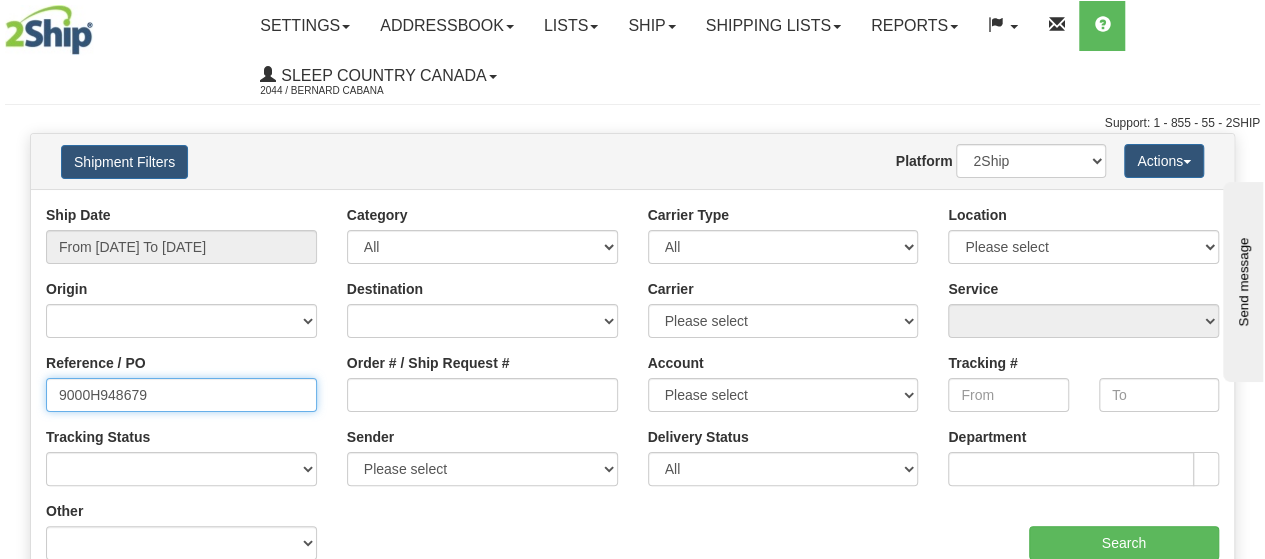 drag, startPoint x: 162, startPoint y: 399, endPoint x: -14, endPoint y: 396, distance: 176.02557 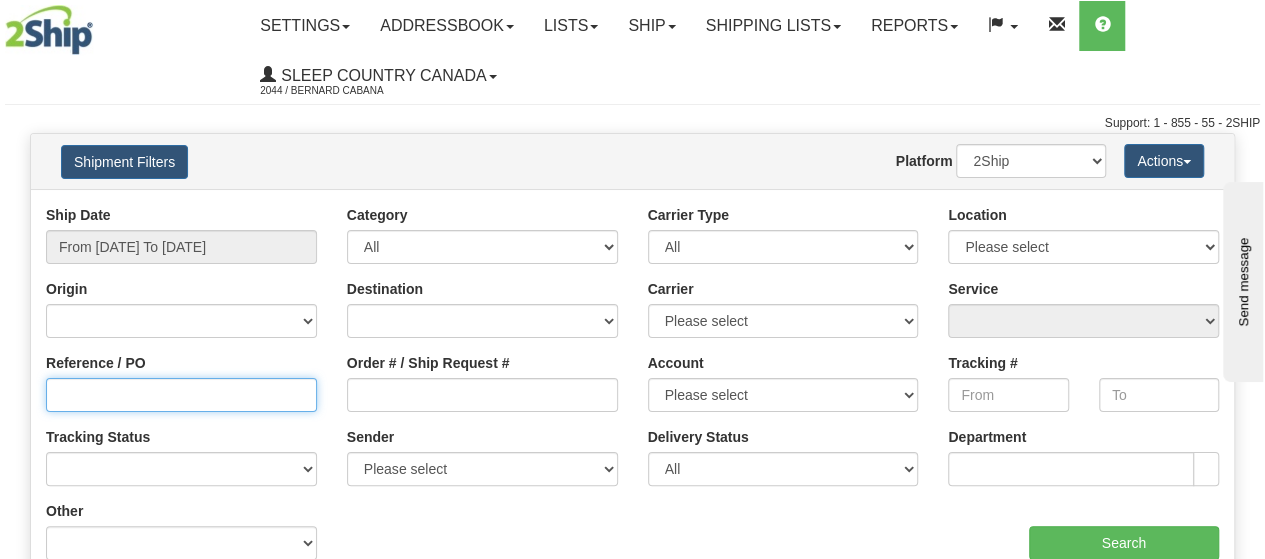 type 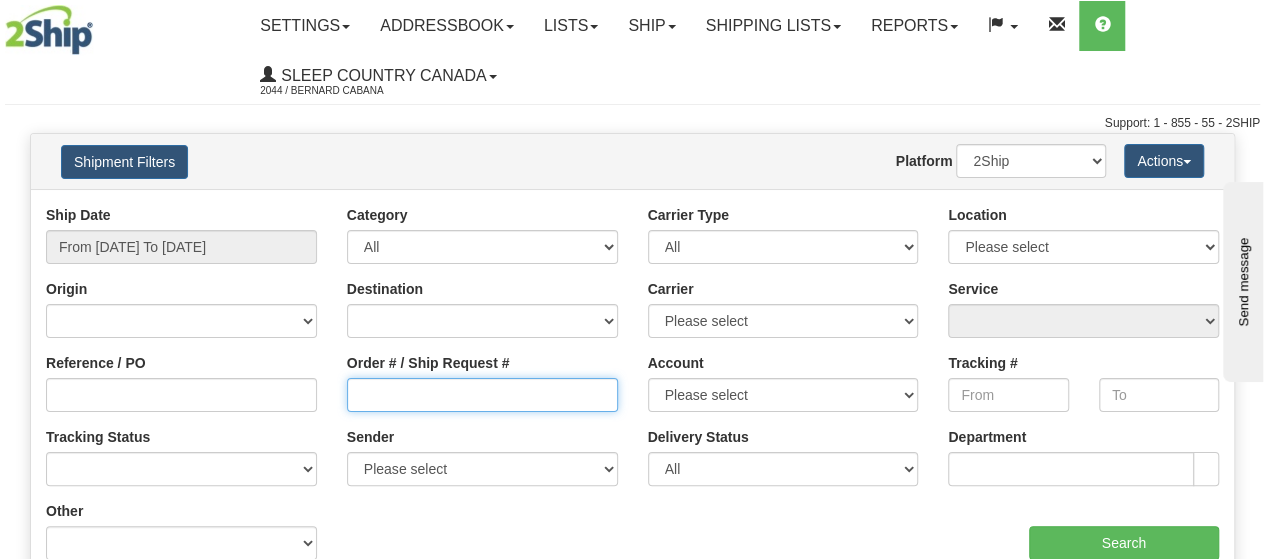 click on "Order # / Ship Request #" at bounding box center (482, 395) 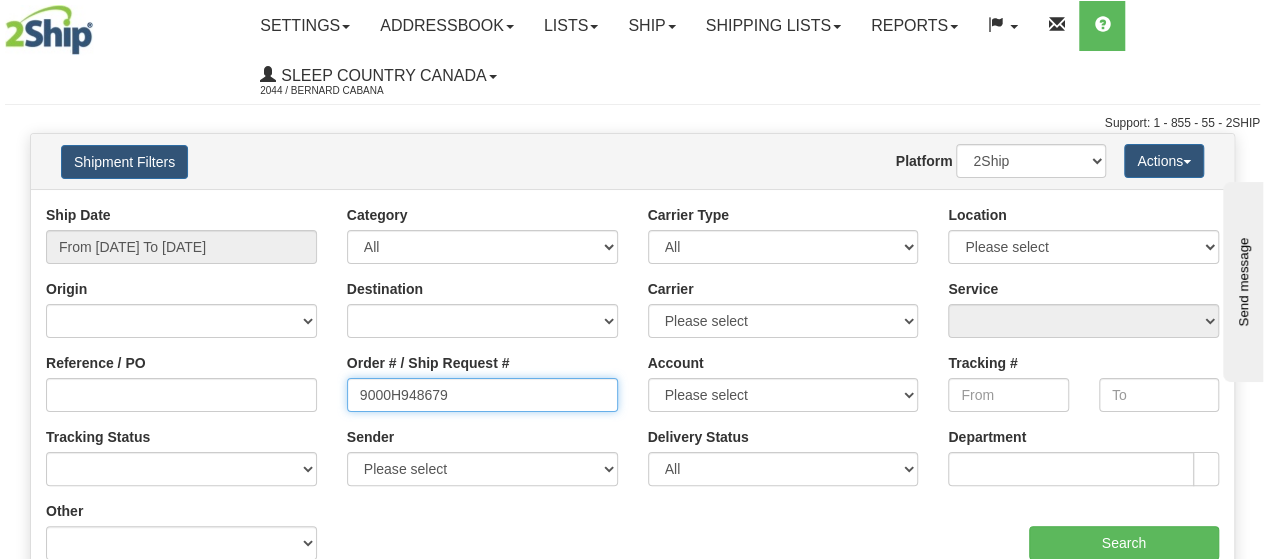 type on "9000H948679" 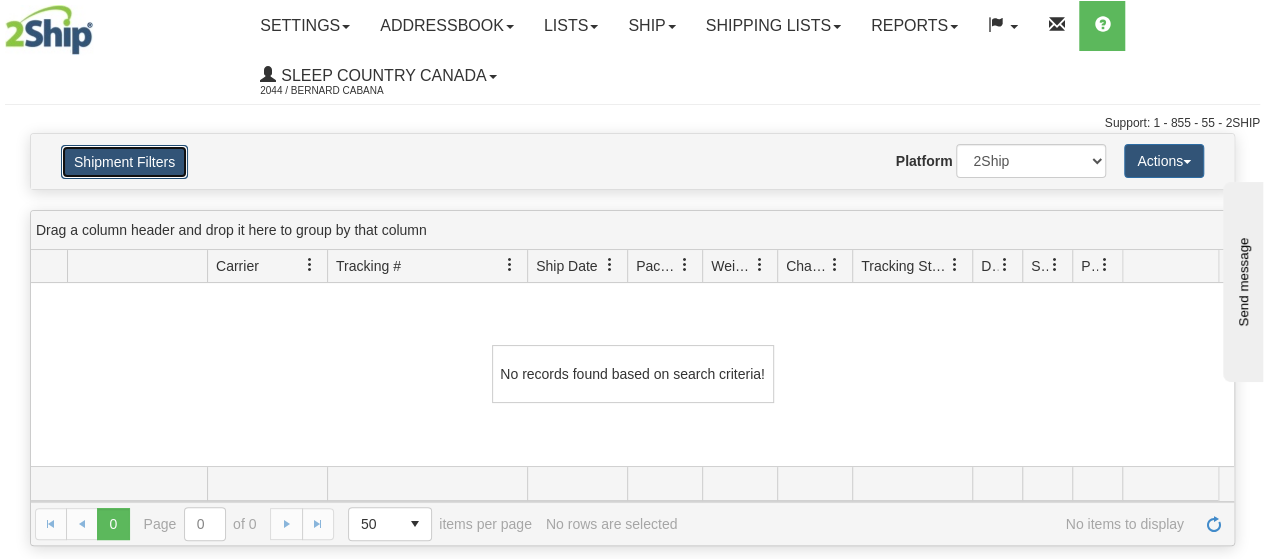 click on "Shipment Filters" at bounding box center (124, 162) 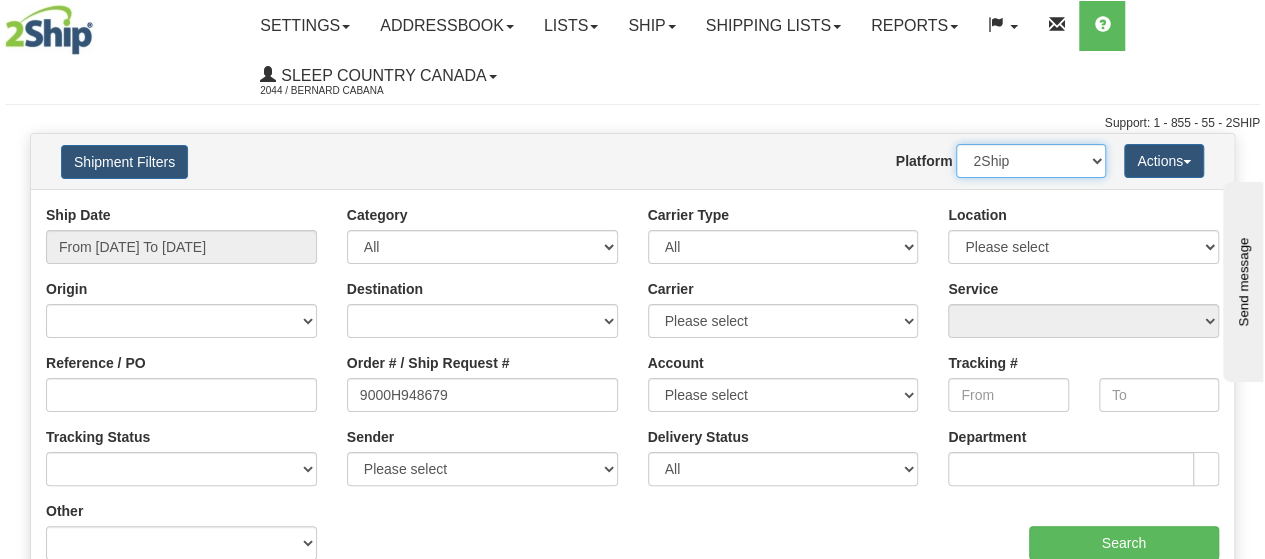click on "2Ship
Imported" at bounding box center (1031, 161) 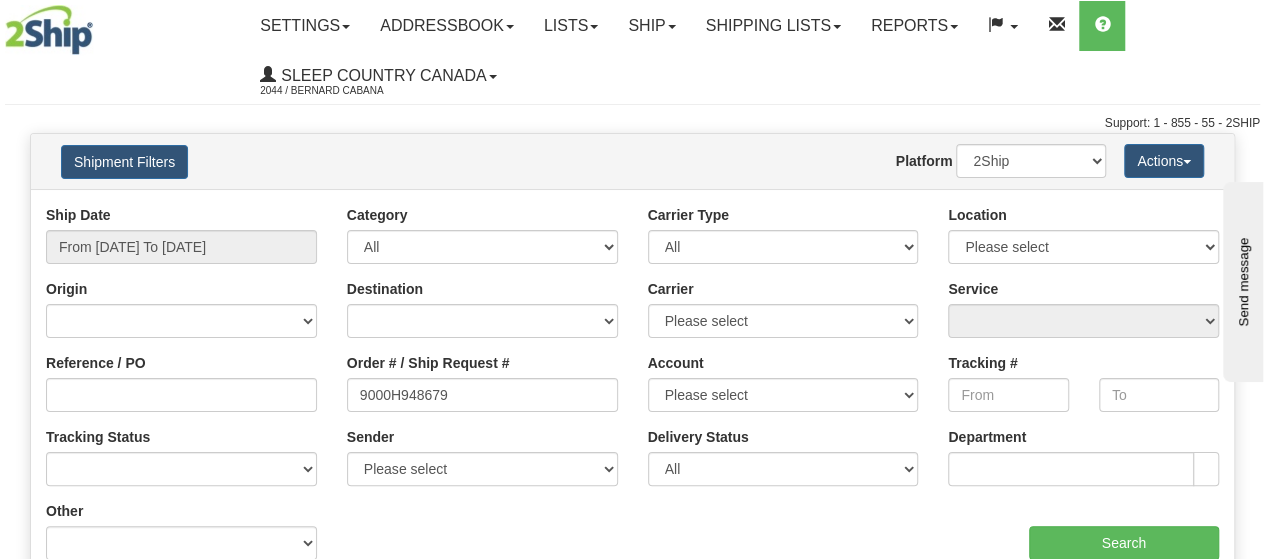 click on "Location
Please select Old Toronto DC [NUMBERS] [BRANDS]" at bounding box center [1083, 242] 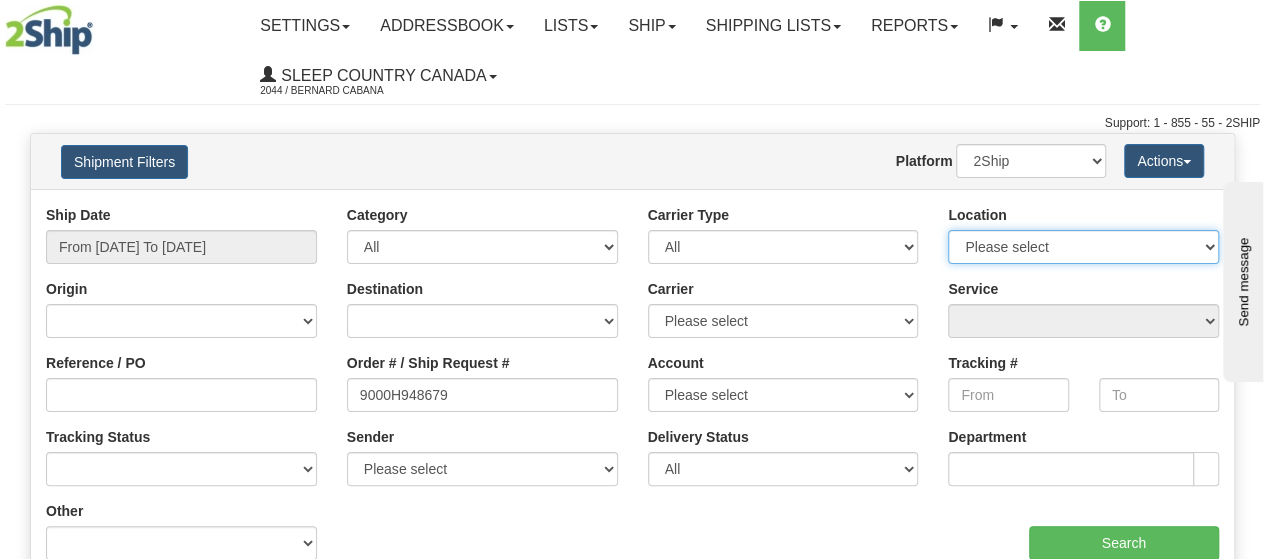 click on "Please select Old Toronto DC 921 922 93 94 97 390 915 916 98 902 95 96 90 91 92 901 JERTE SUP BLU PRIMU BECO CATH 951 914 REFF IMRU DUVET COMO MONA SHEEX TUCK DORIN MAJIN LUINC JASZ XCELL 9009 SINCA 917 Ameriwood DC SSNOW 300 931 OLD300 - DONT LINK USERS 5800 5900 CASPC END HUSHB ORTH NEXE SLE FASUS HUSHD BEDDN ZINUC" at bounding box center (1083, 247) 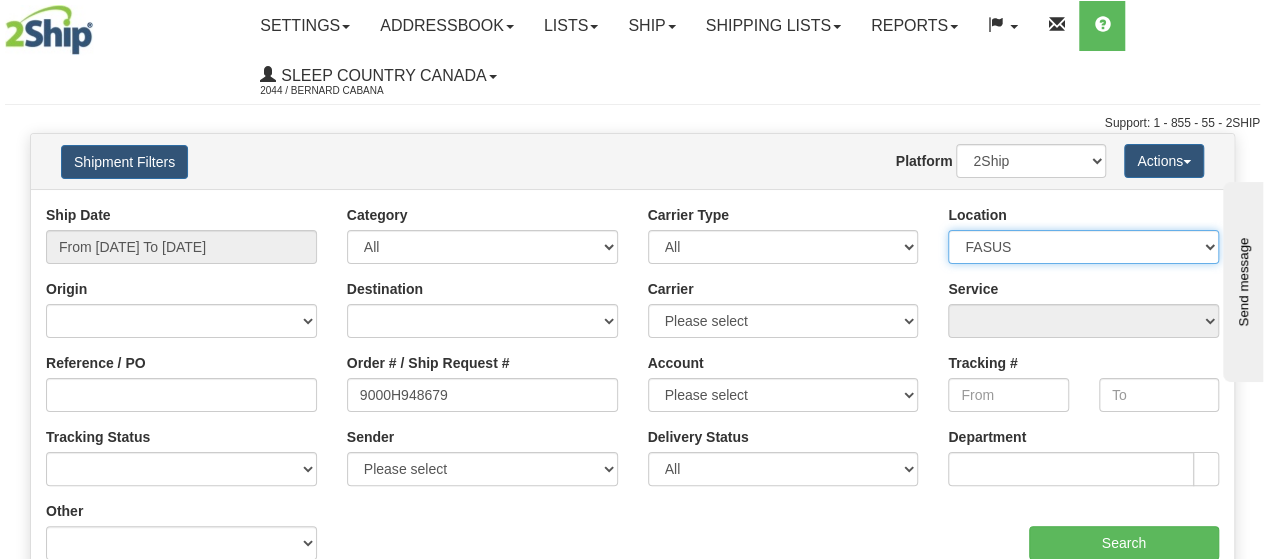 click on "Please select Old Toronto DC 921 922 93 94 97 390 915 916 98 902 95 96 90 91 92 901 JERTE SUP BLU PRIMU BECO CATH 951 914 REFF IMRU DUVET COMO MONA SHEEX TUCK DORIN MAJIN LUINC JASZ XCELL 9009 SINCA 917 Ameriwood DC SSNOW 300 931 OLD300 - DONT LINK USERS 5800 5900 CASPC END HUSHB ORTH NEXE SLE FASUS HUSHD BEDDN ZINUC" at bounding box center (1083, 247) 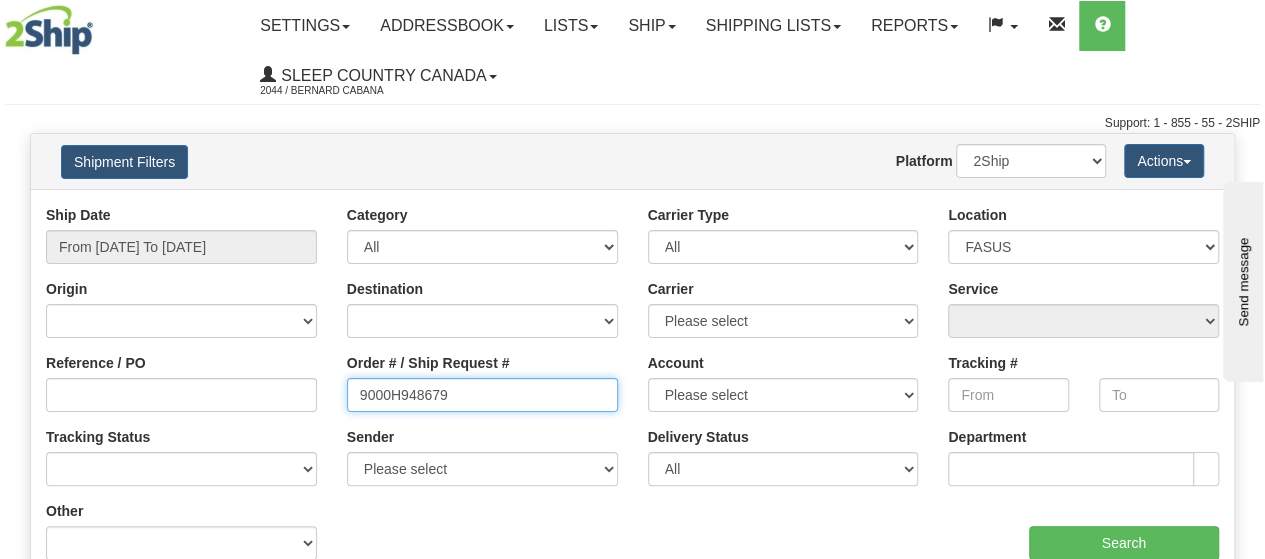 click on "9000H948679" at bounding box center [482, 395] 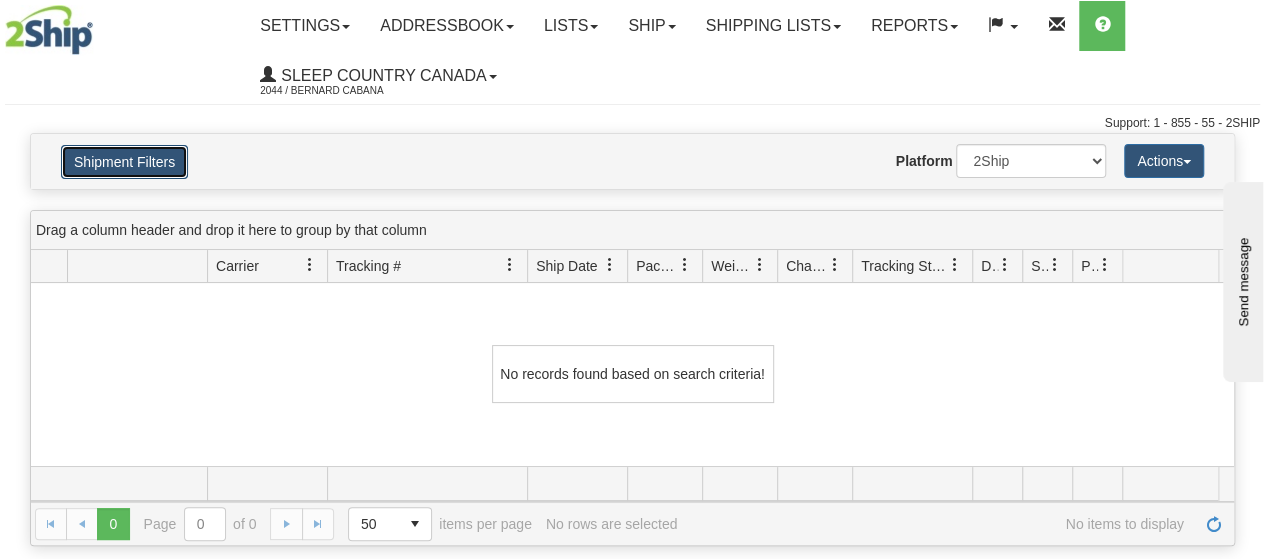 drag, startPoint x: 164, startPoint y: 167, endPoint x: 433, endPoint y: 433, distance: 378.30807 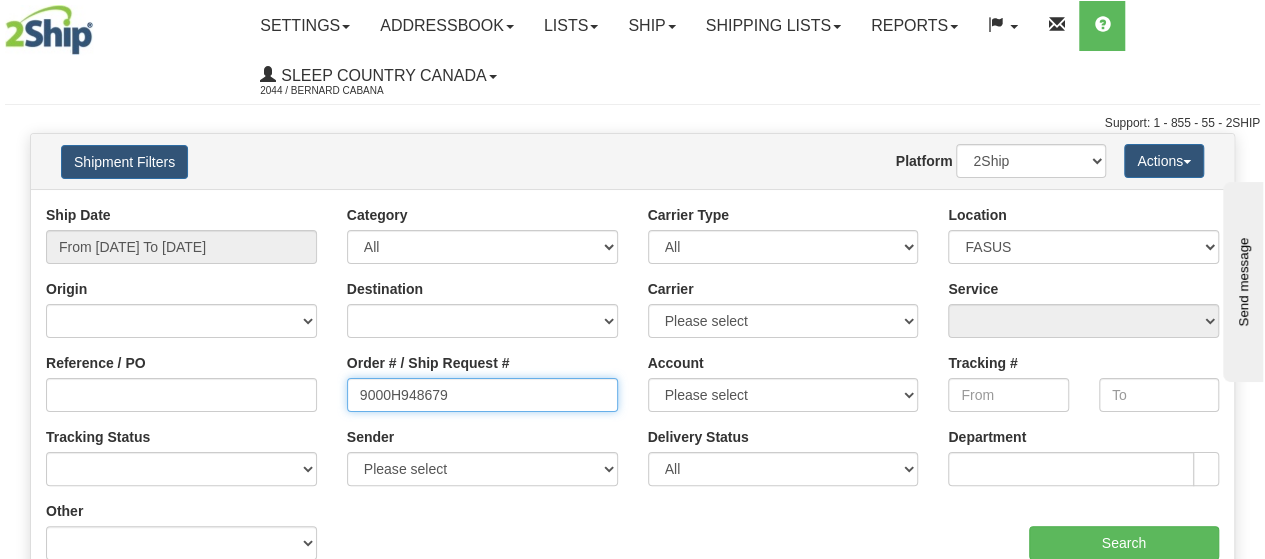 drag, startPoint x: 454, startPoint y: 387, endPoint x: 274, endPoint y: 383, distance: 180.04443 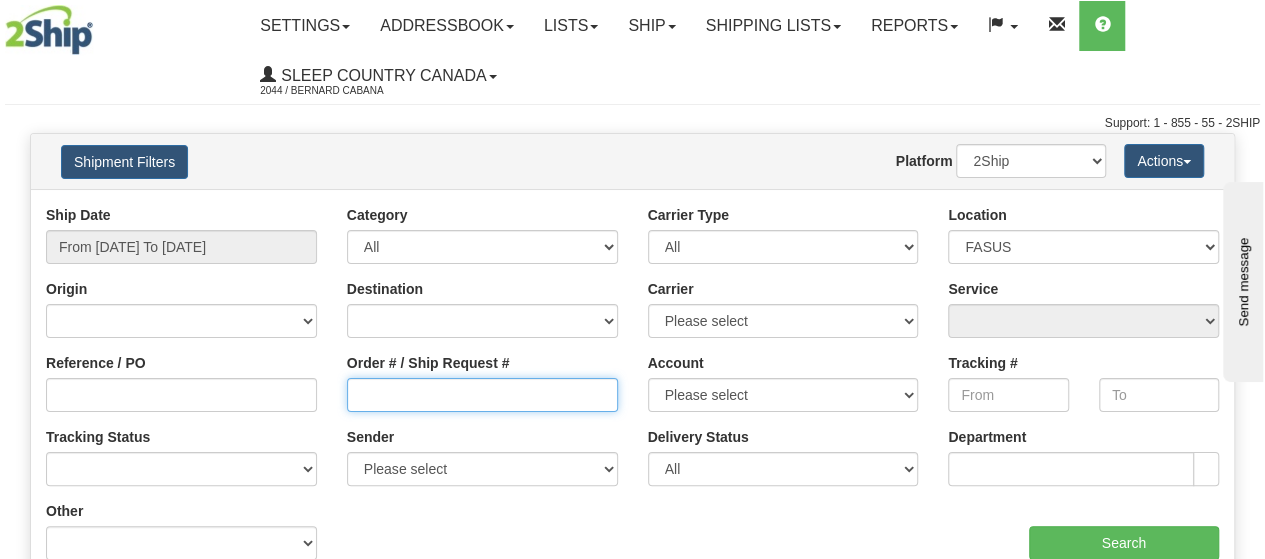 type 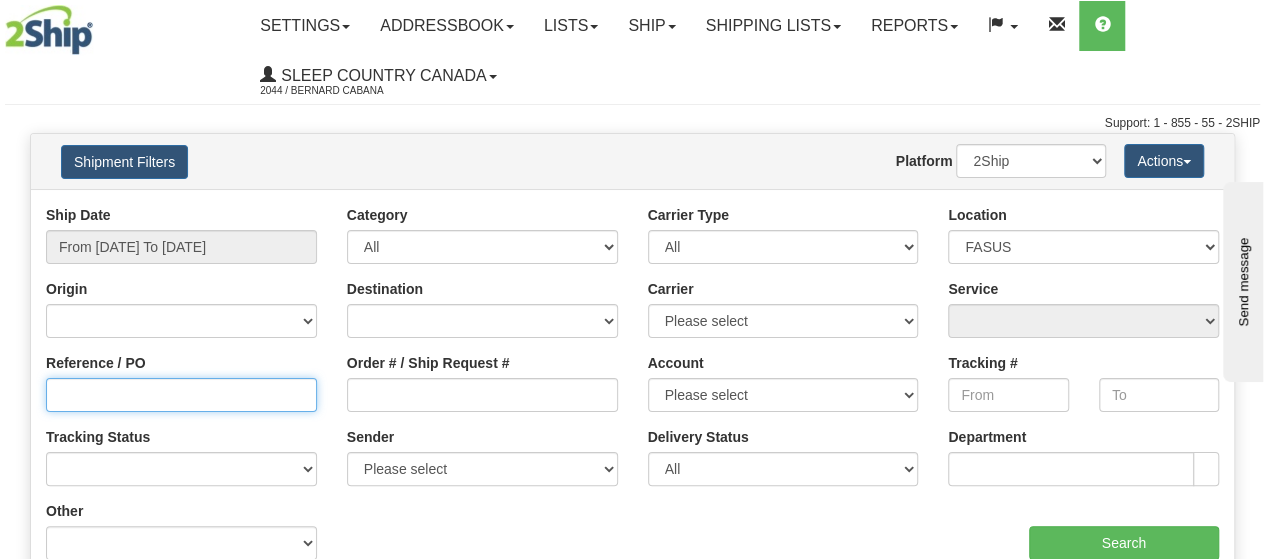 click on "Reference / PO" at bounding box center [181, 395] 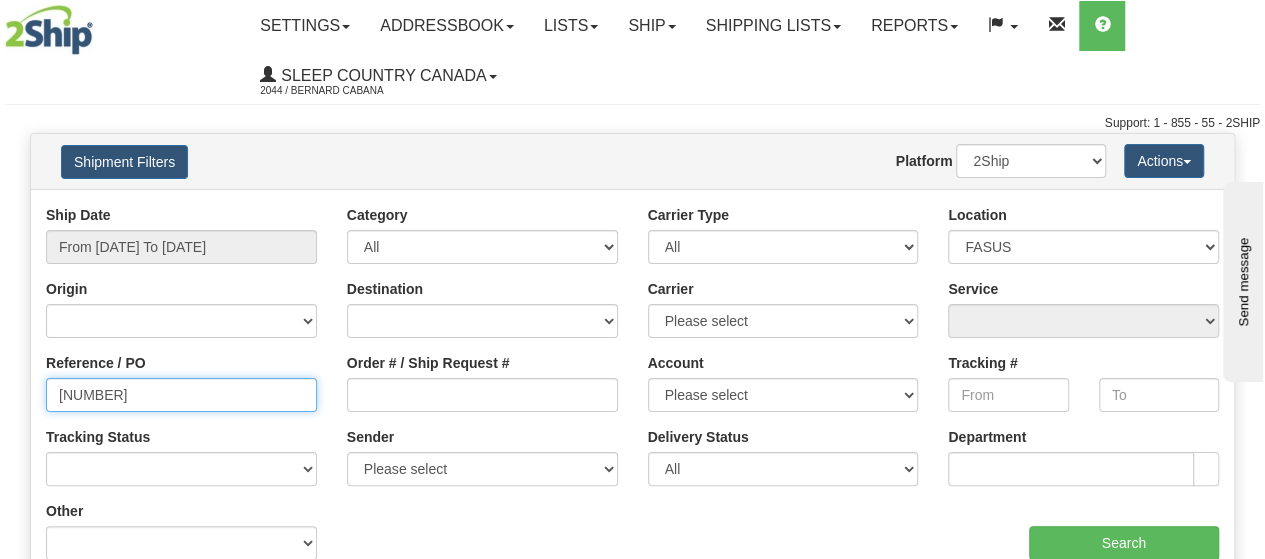 click on "[NUMBER]" at bounding box center [181, 395] 